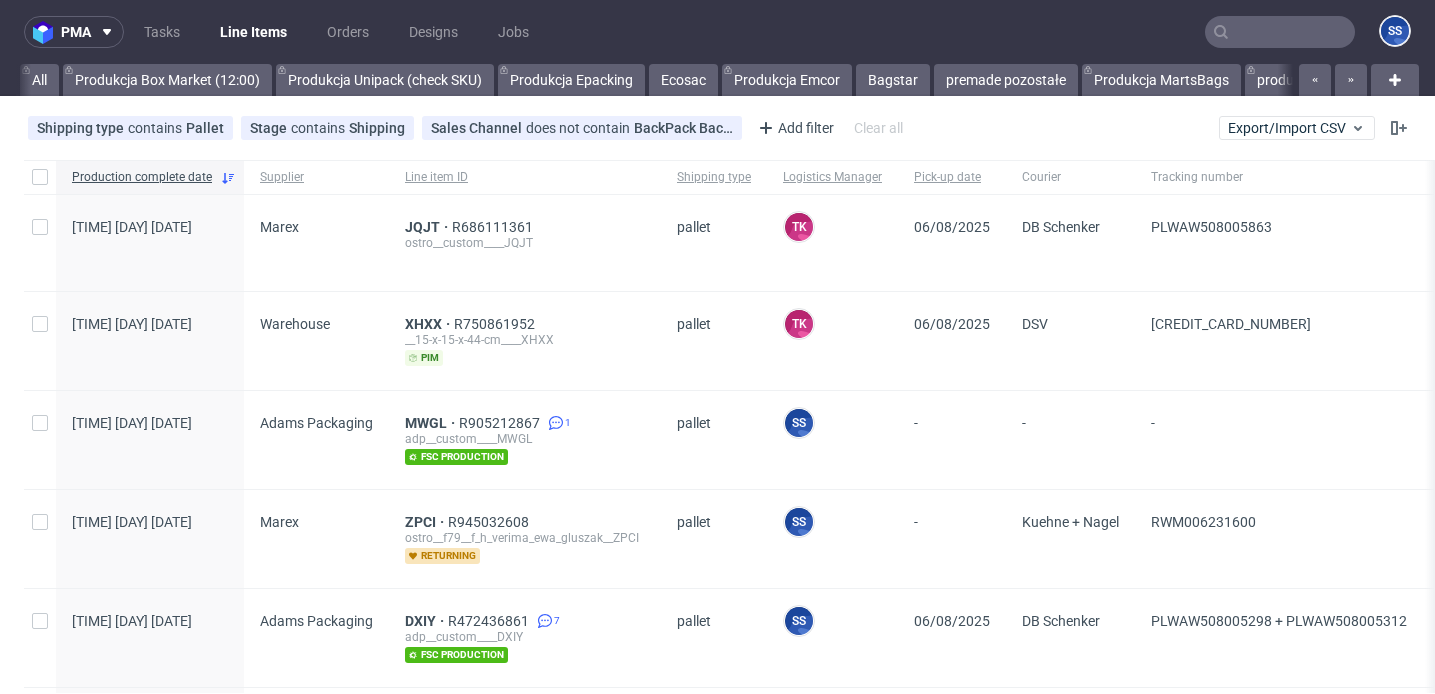 scroll, scrollTop: 0, scrollLeft: 0, axis: both 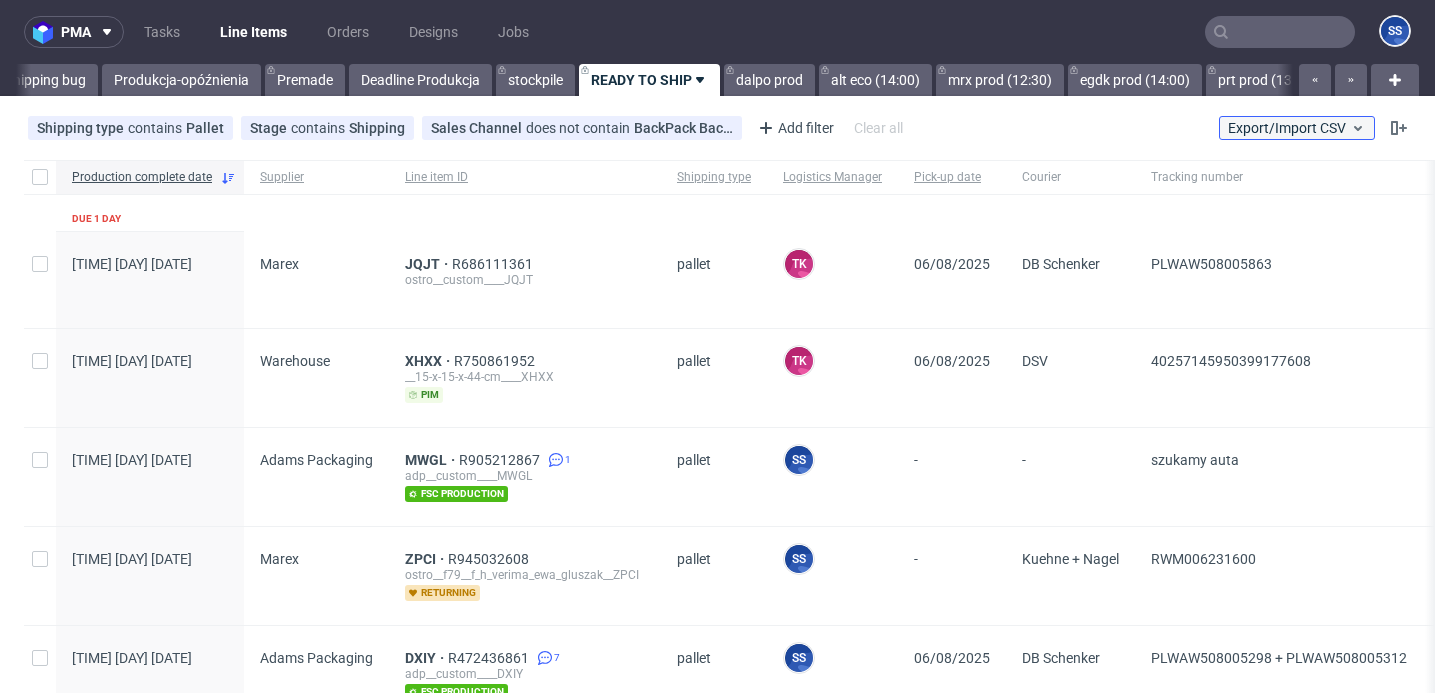 click on "Export/Import CSV" at bounding box center [1297, 128] 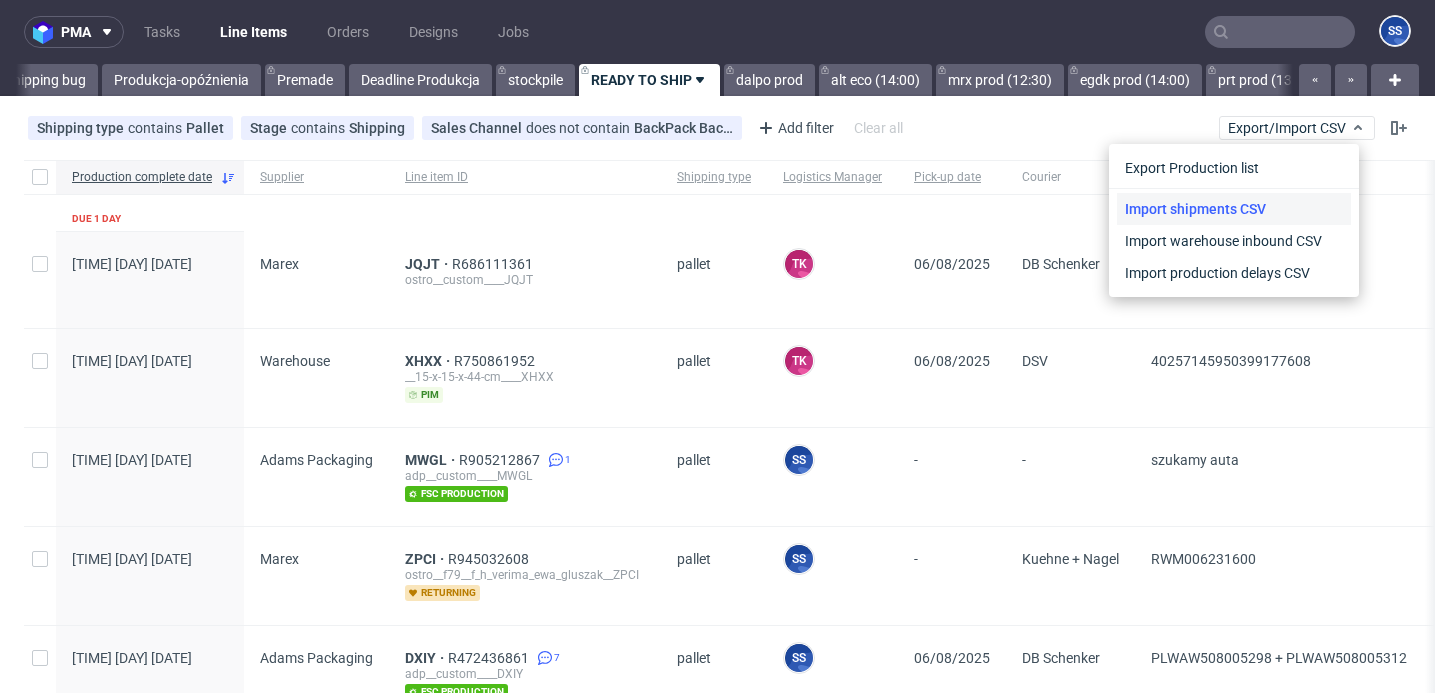 click on "Import shipments CSV" at bounding box center [1234, 209] 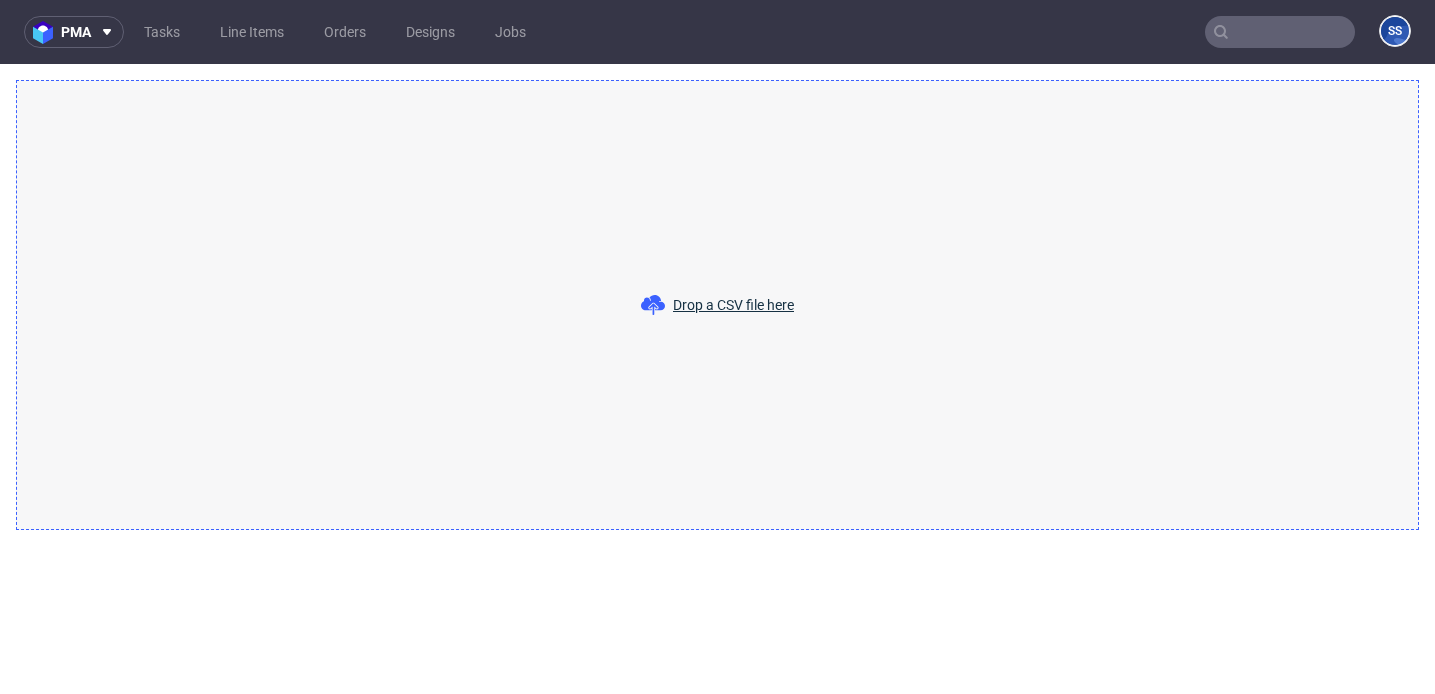 click on "Drop a CSV file here" at bounding box center (733, 305) 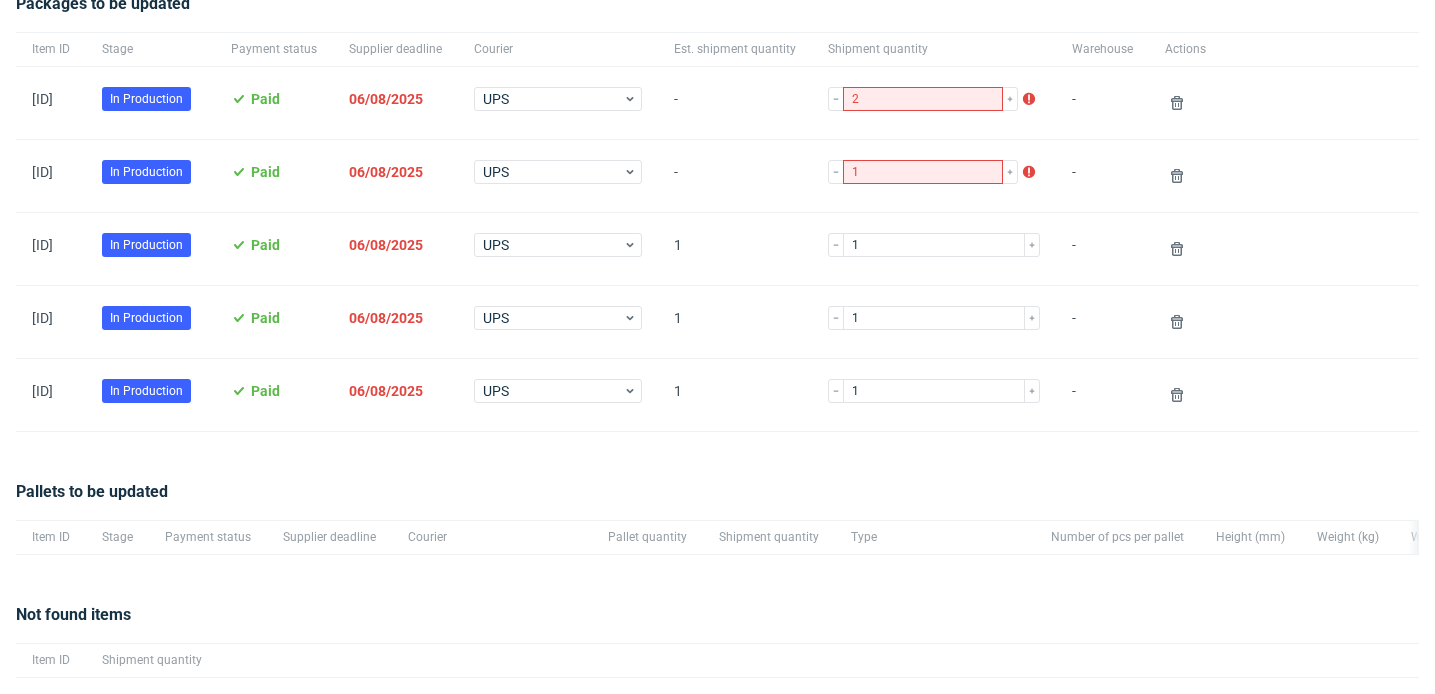 scroll, scrollTop: 367, scrollLeft: 0, axis: vertical 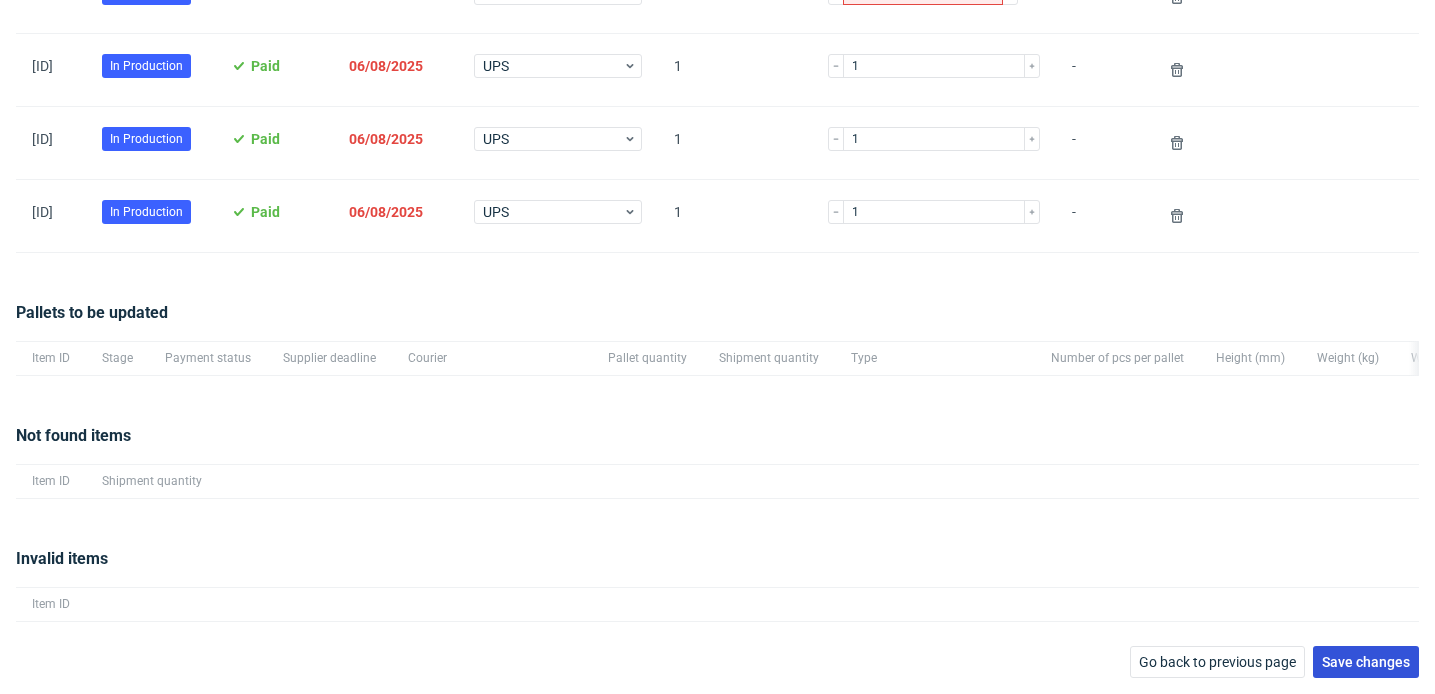 click on "Save changes" at bounding box center (1366, 662) 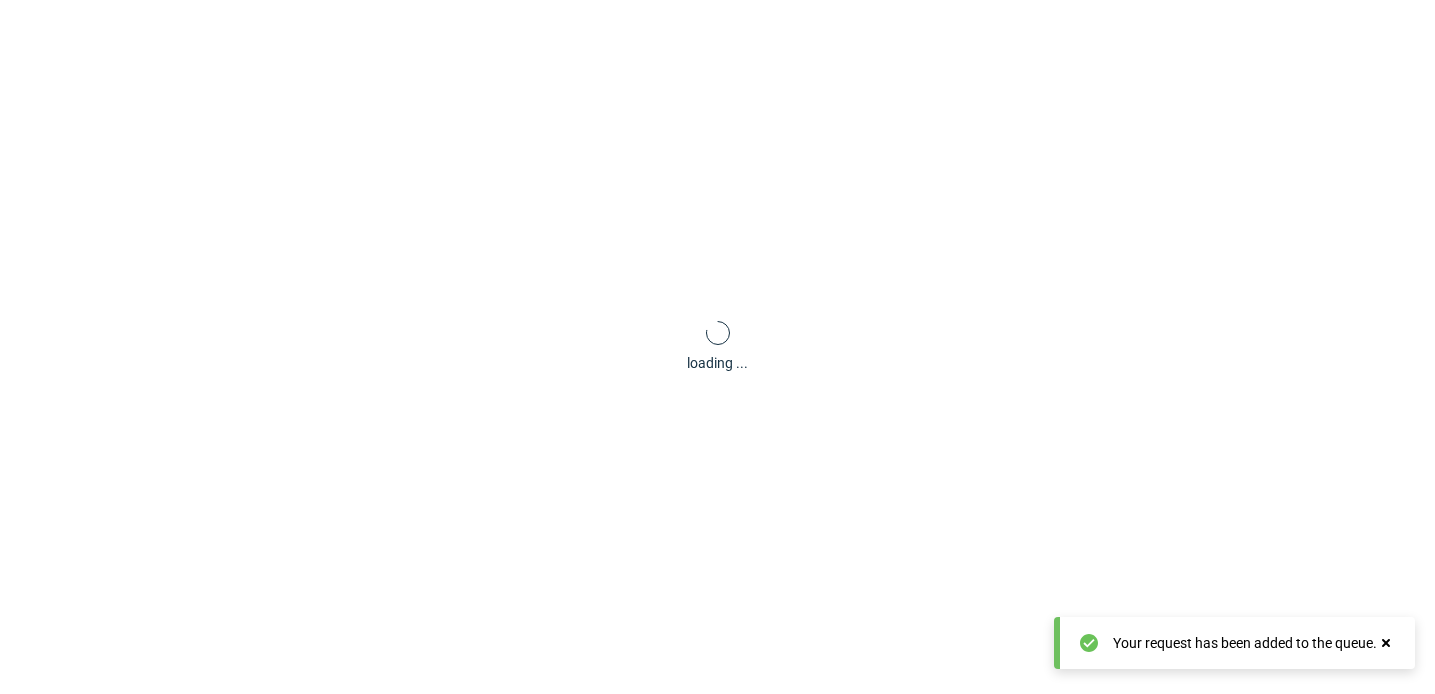 scroll, scrollTop: 96, scrollLeft: 0, axis: vertical 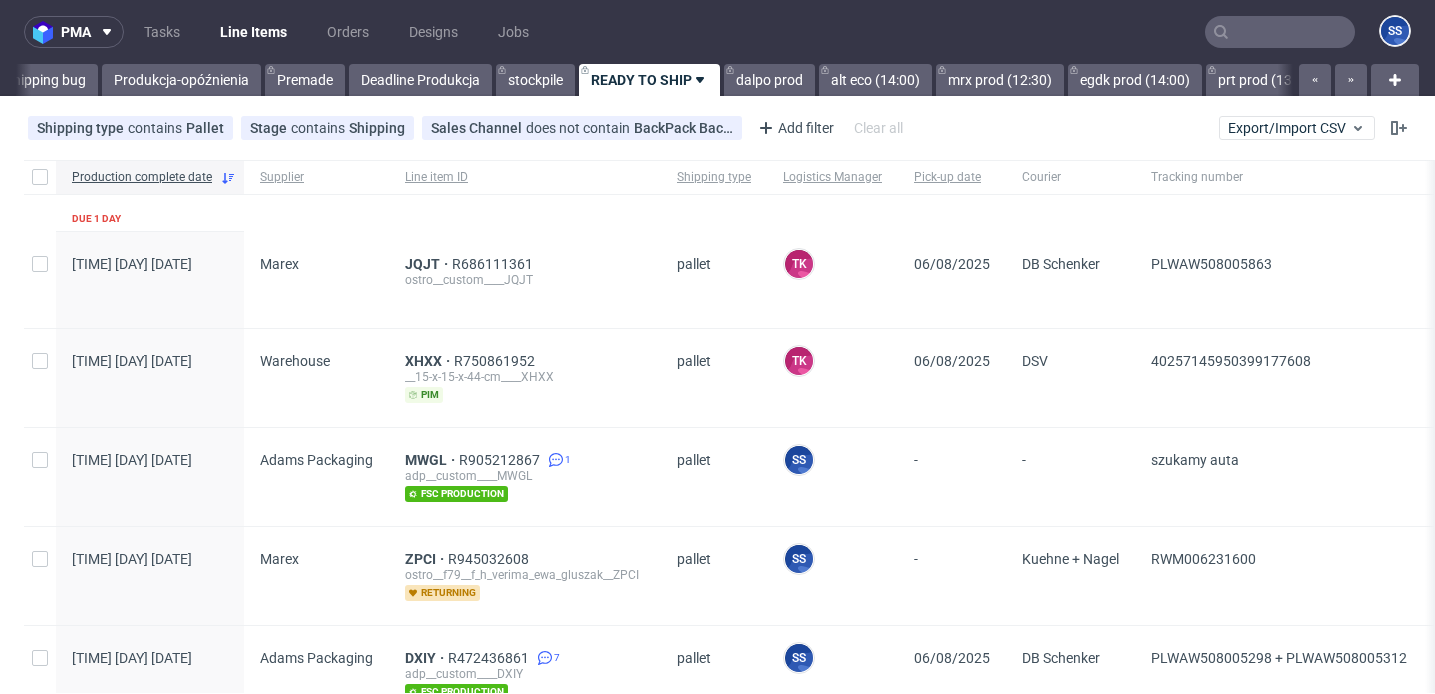 click on "Line Items" at bounding box center [253, 32] 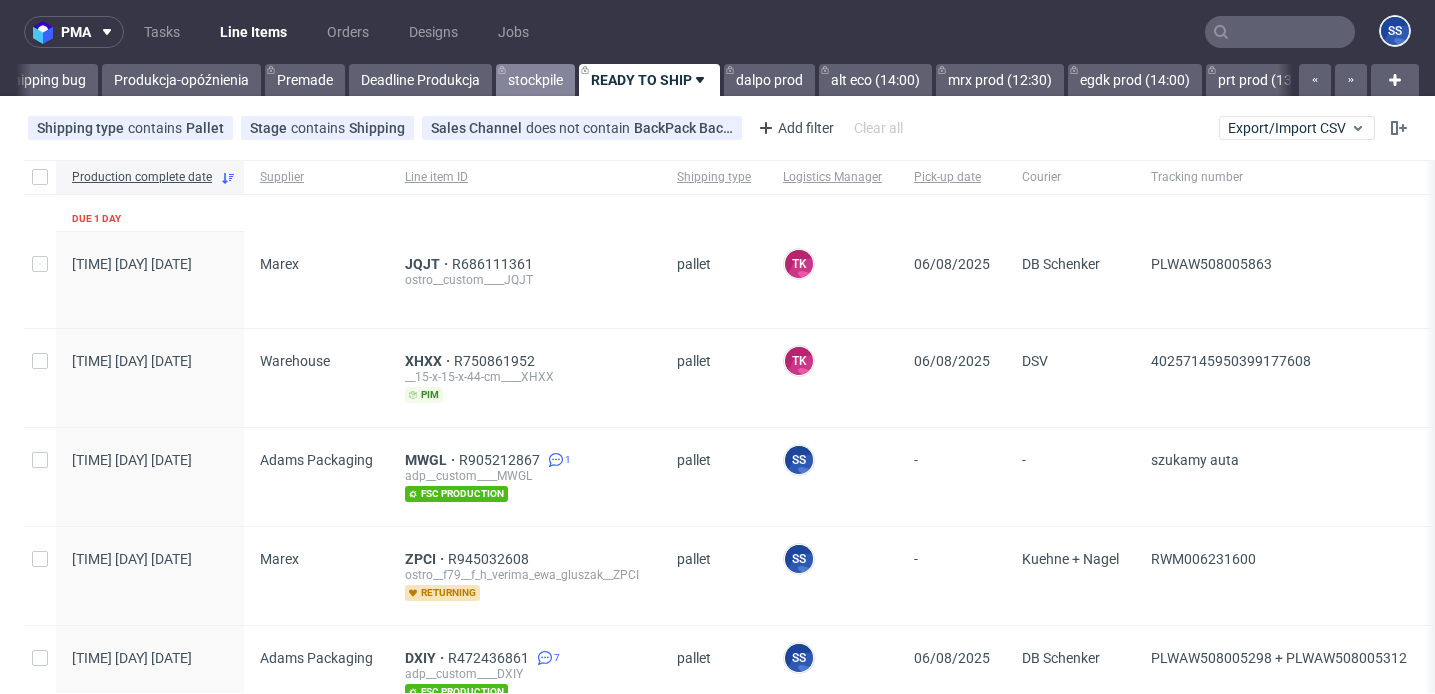 click on "stockpile" at bounding box center (535, 80) 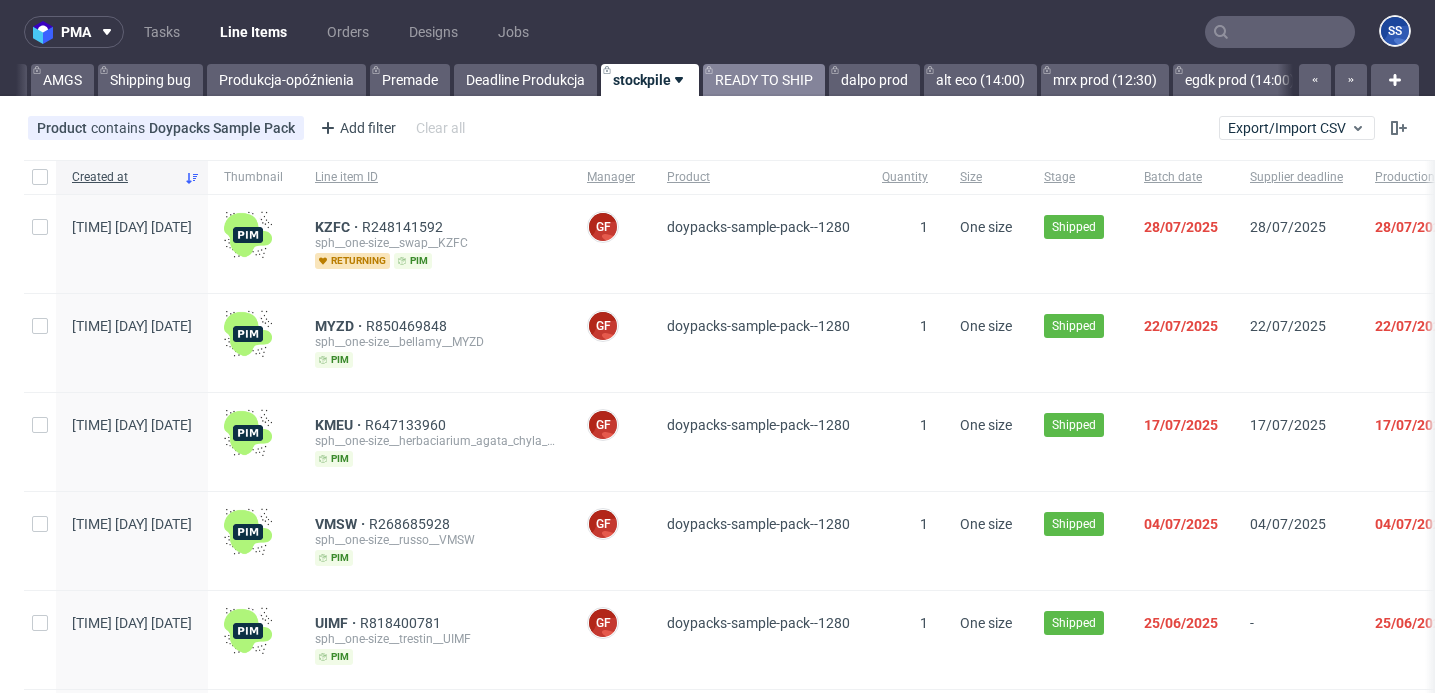 click on "READY TO SHIP" at bounding box center (764, 80) 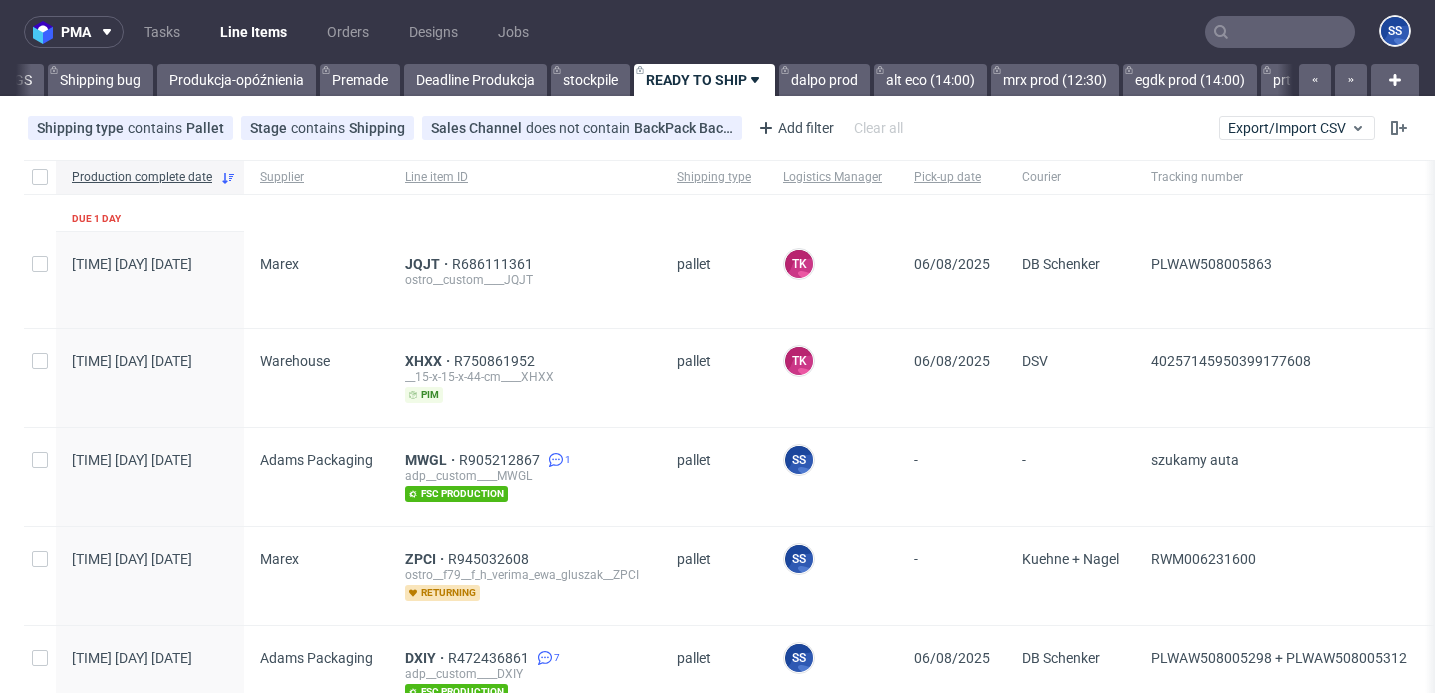 scroll, scrollTop: 0, scrollLeft: 1625, axis: horizontal 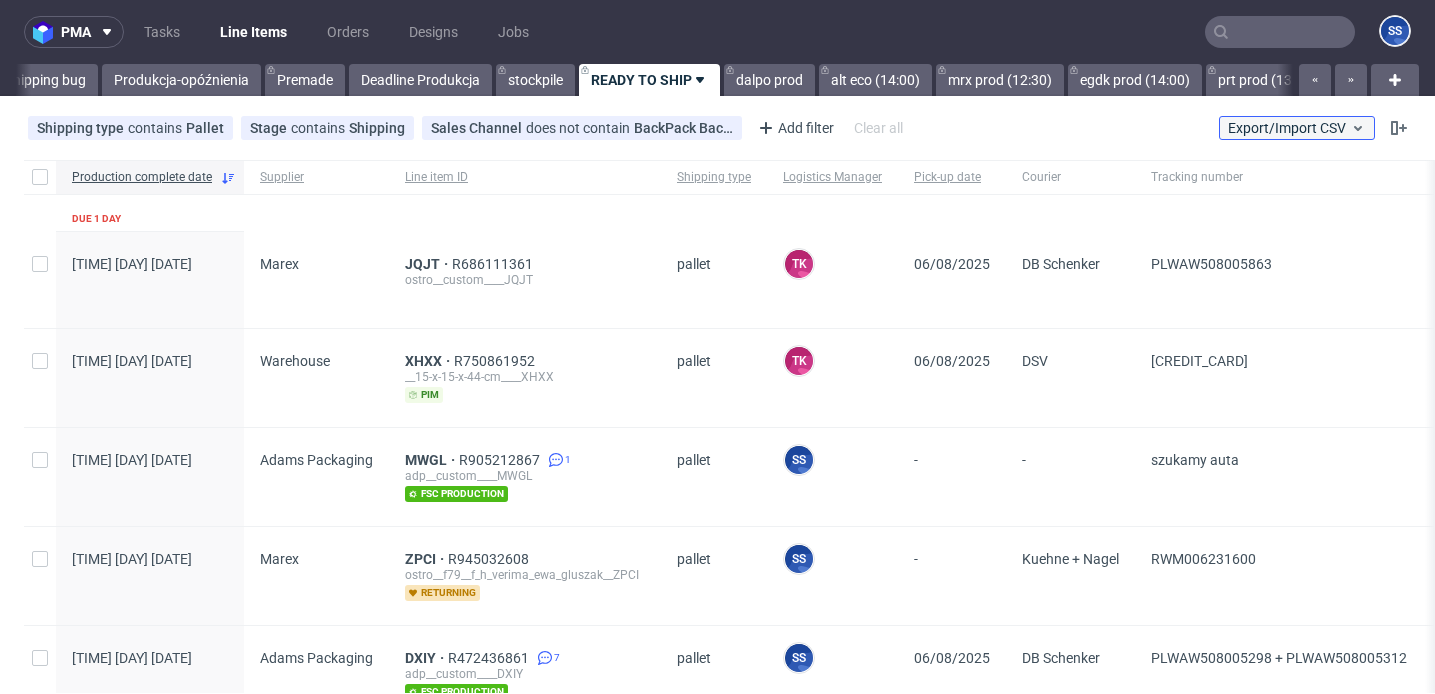 click on "Export/Import CSV" at bounding box center (1297, 128) 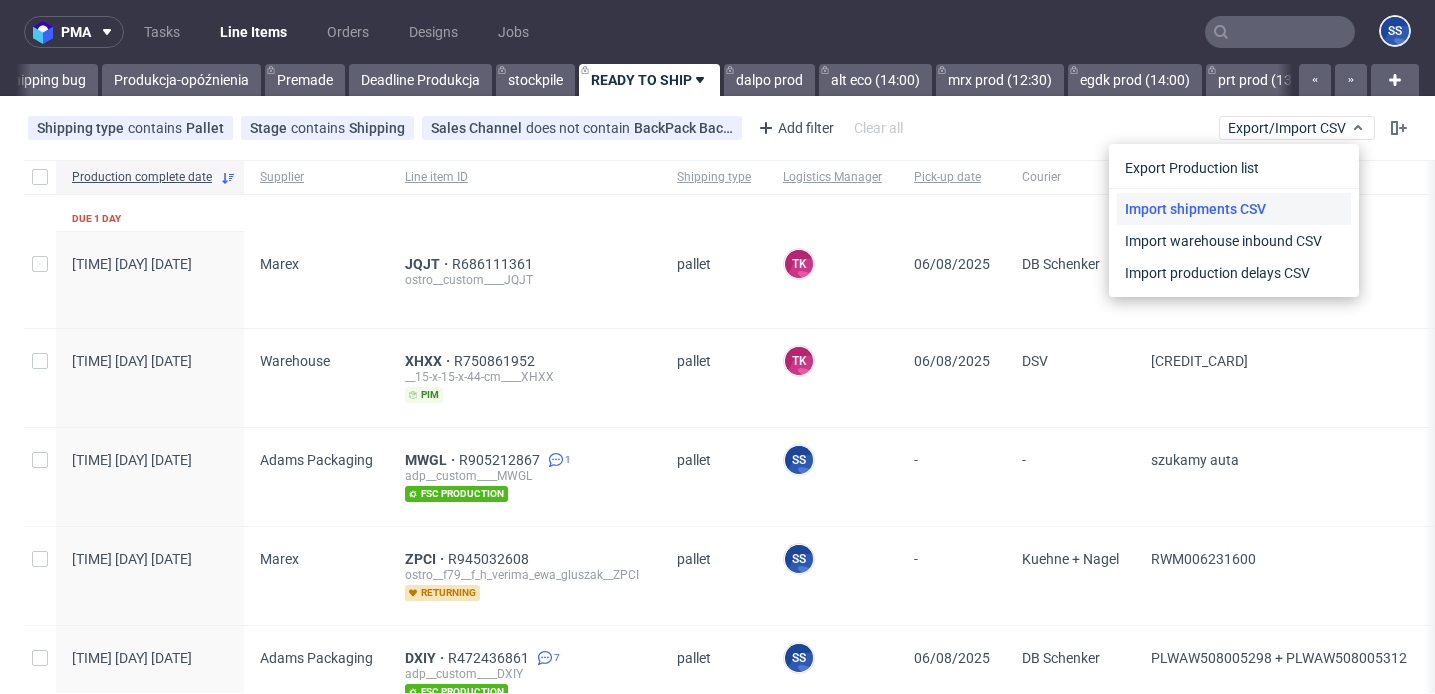 click on "Import shipments CSV" at bounding box center (1234, 209) 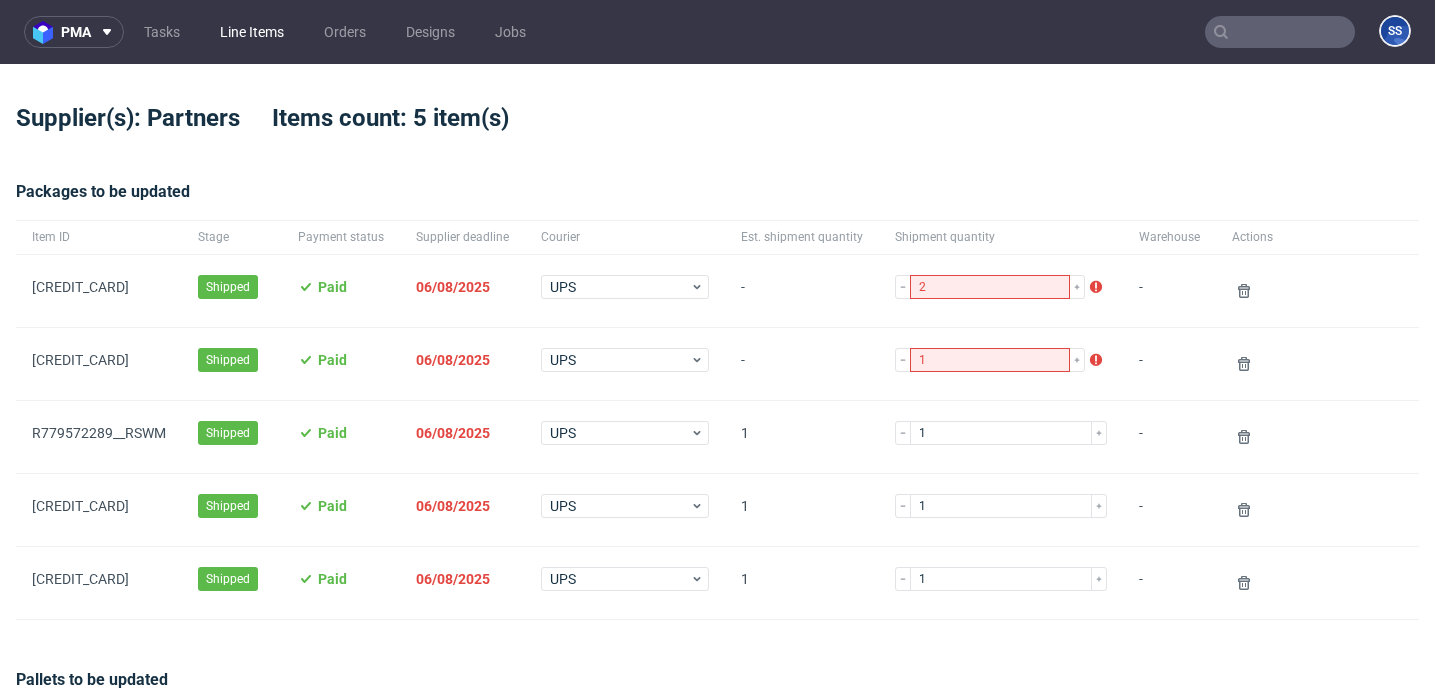 click on "Line Items" at bounding box center [252, 32] 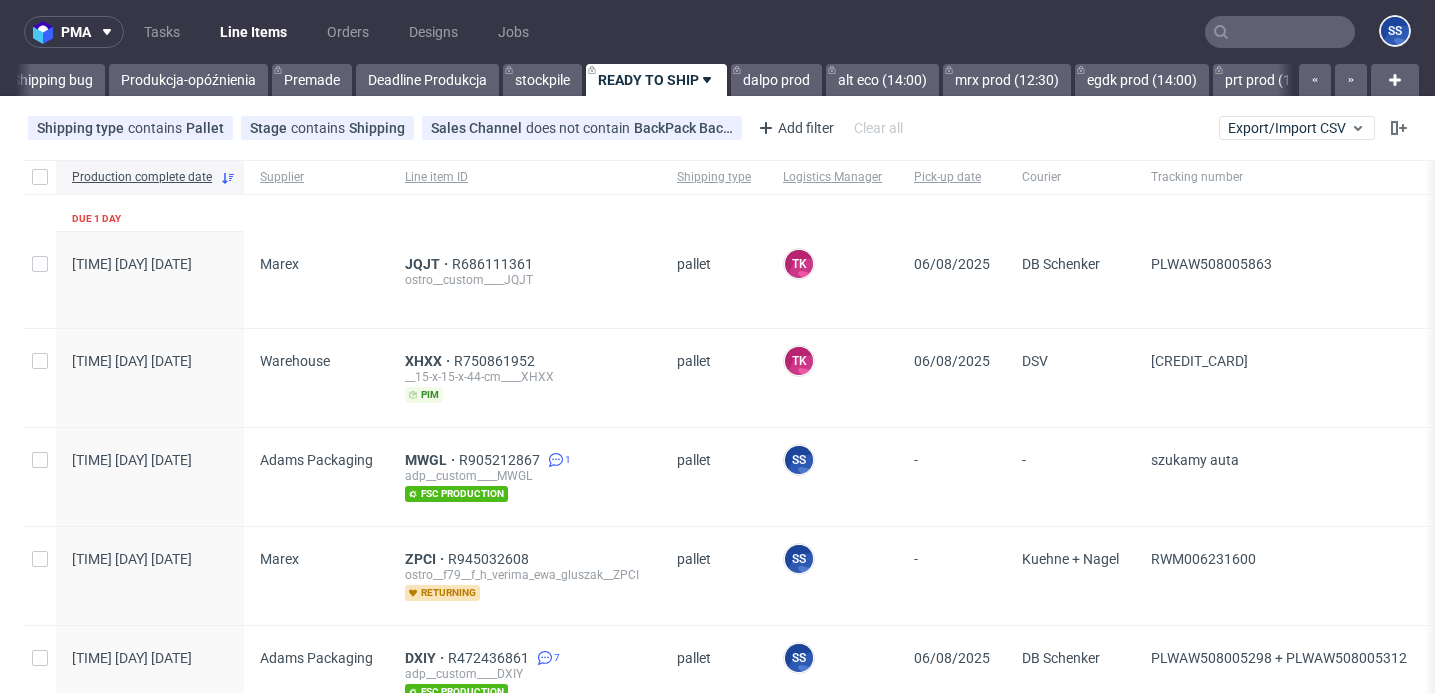 scroll, scrollTop: 0, scrollLeft: 1625, axis: horizontal 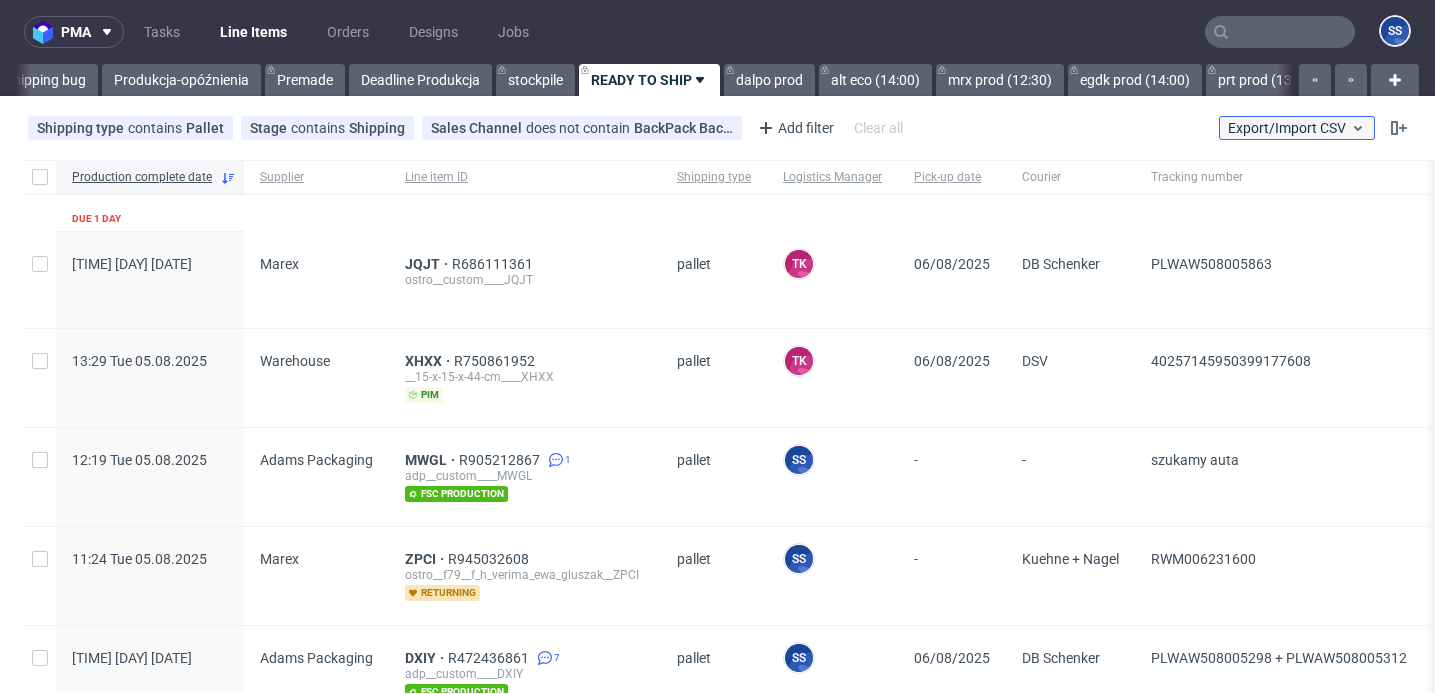 click on "Export/Import CSV" at bounding box center (1297, 128) 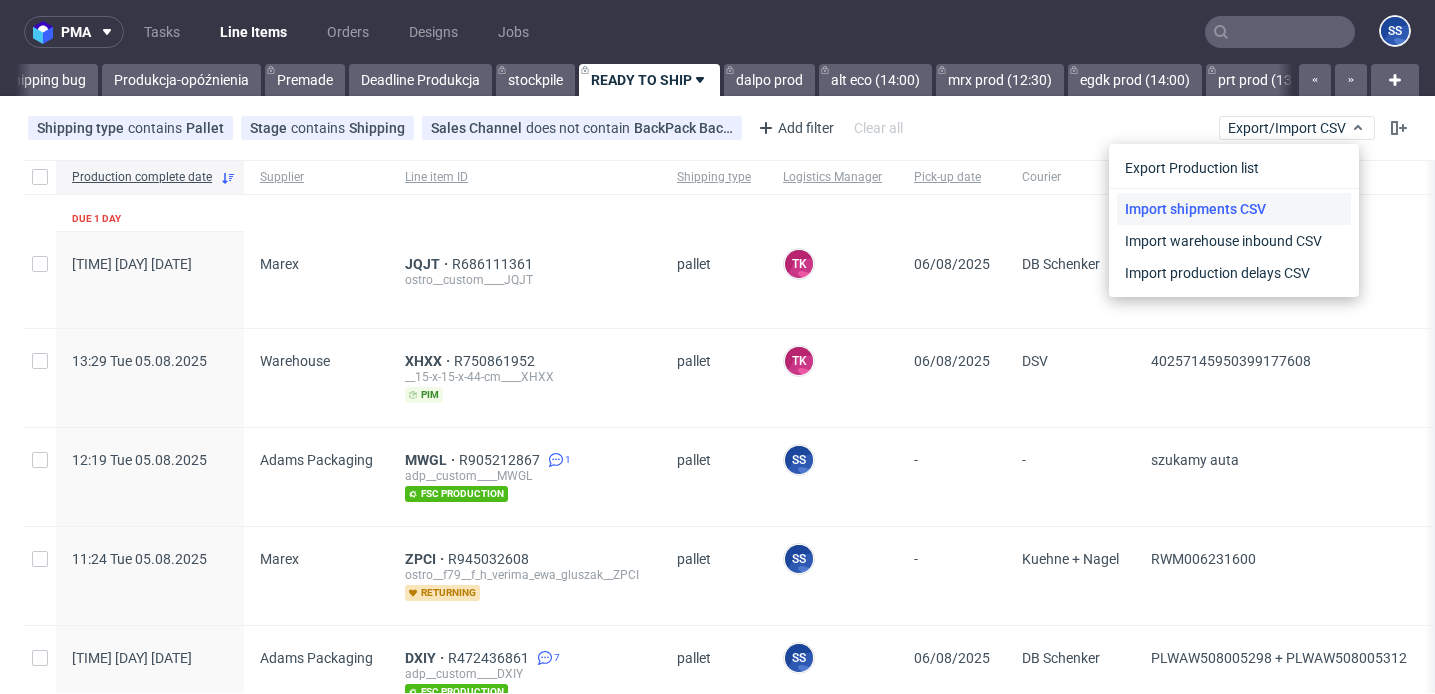 click on "Import shipments CSV" at bounding box center [1234, 209] 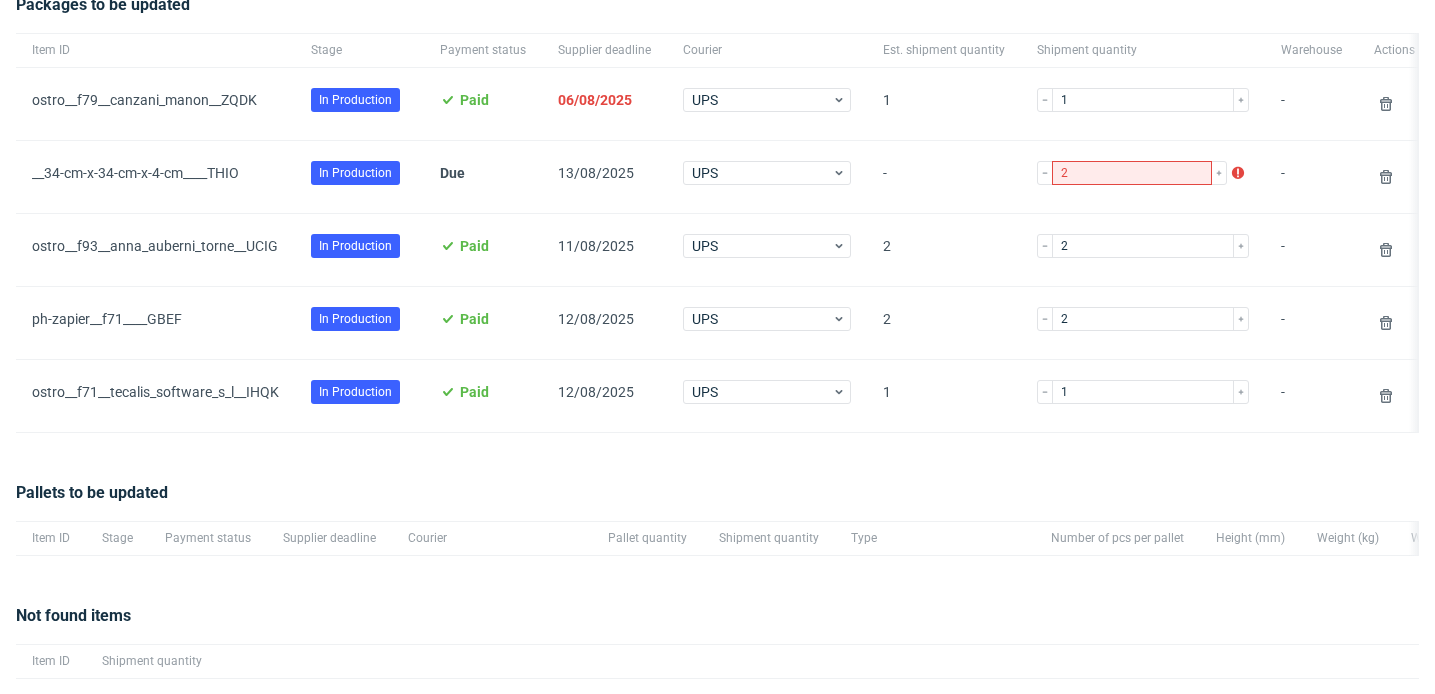 scroll, scrollTop: 367, scrollLeft: 0, axis: vertical 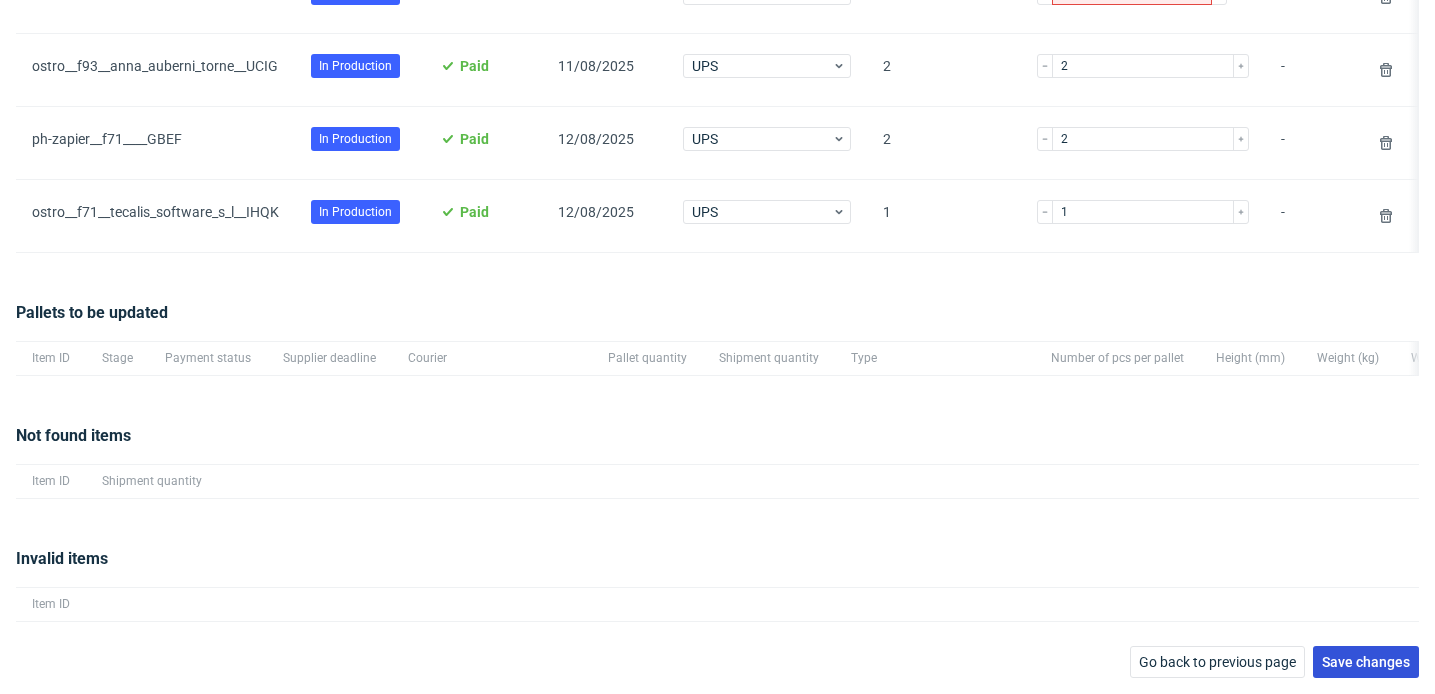 click on "Save changes" at bounding box center [1366, 662] 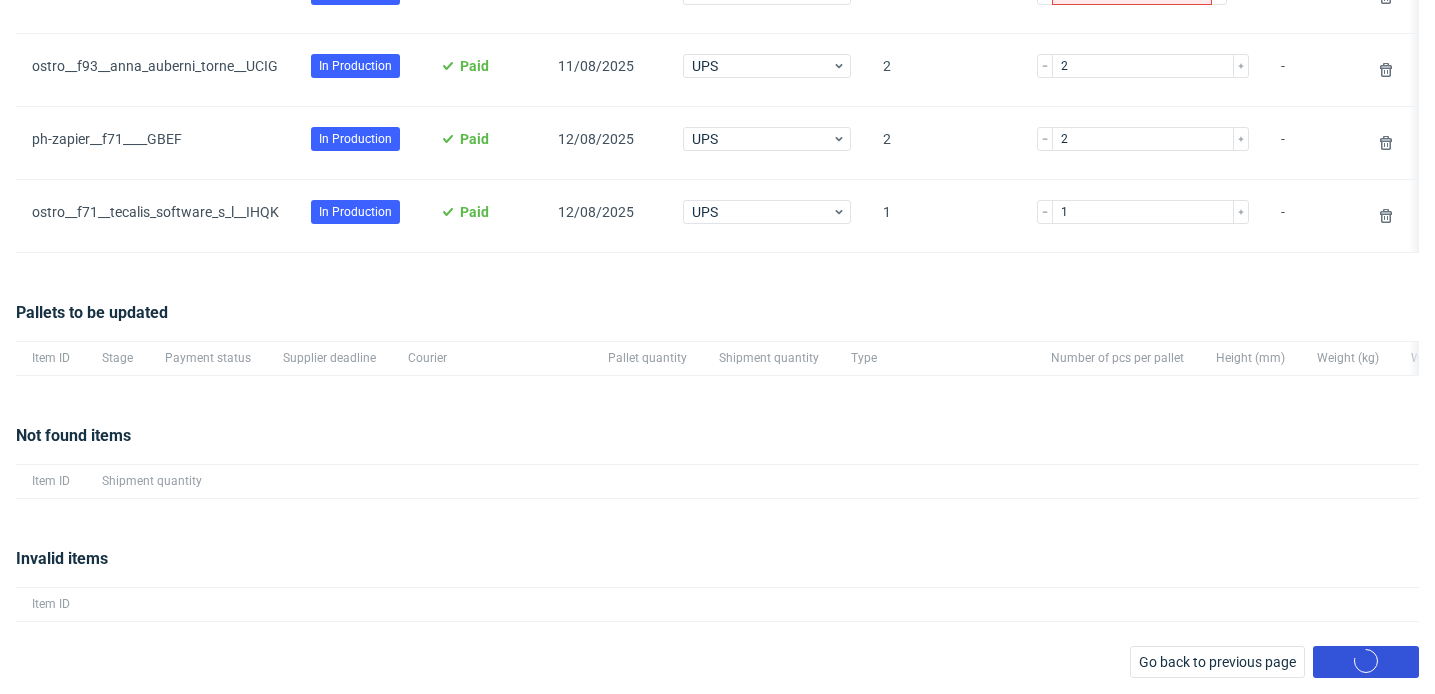 scroll, scrollTop: 96, scrollLeft: 0, axis: vertical 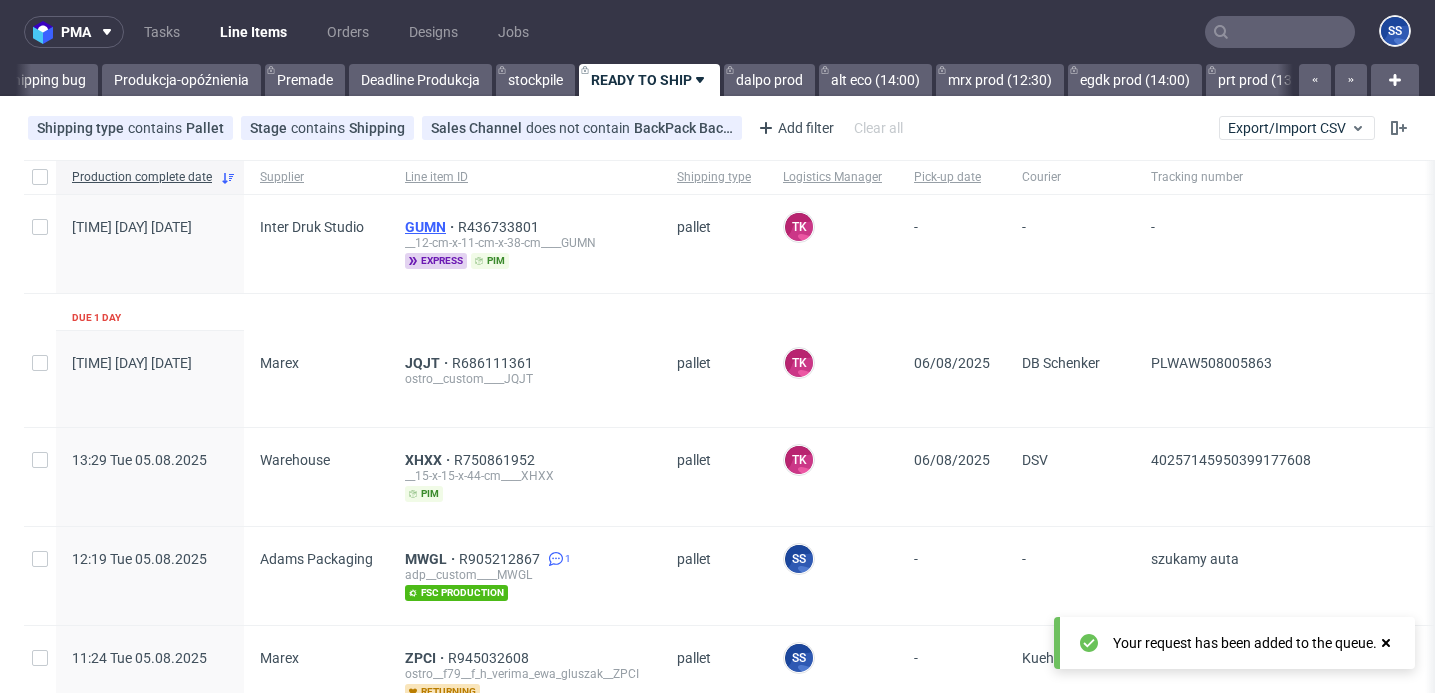 click on "GUMN" at bounding box center (431, 227) 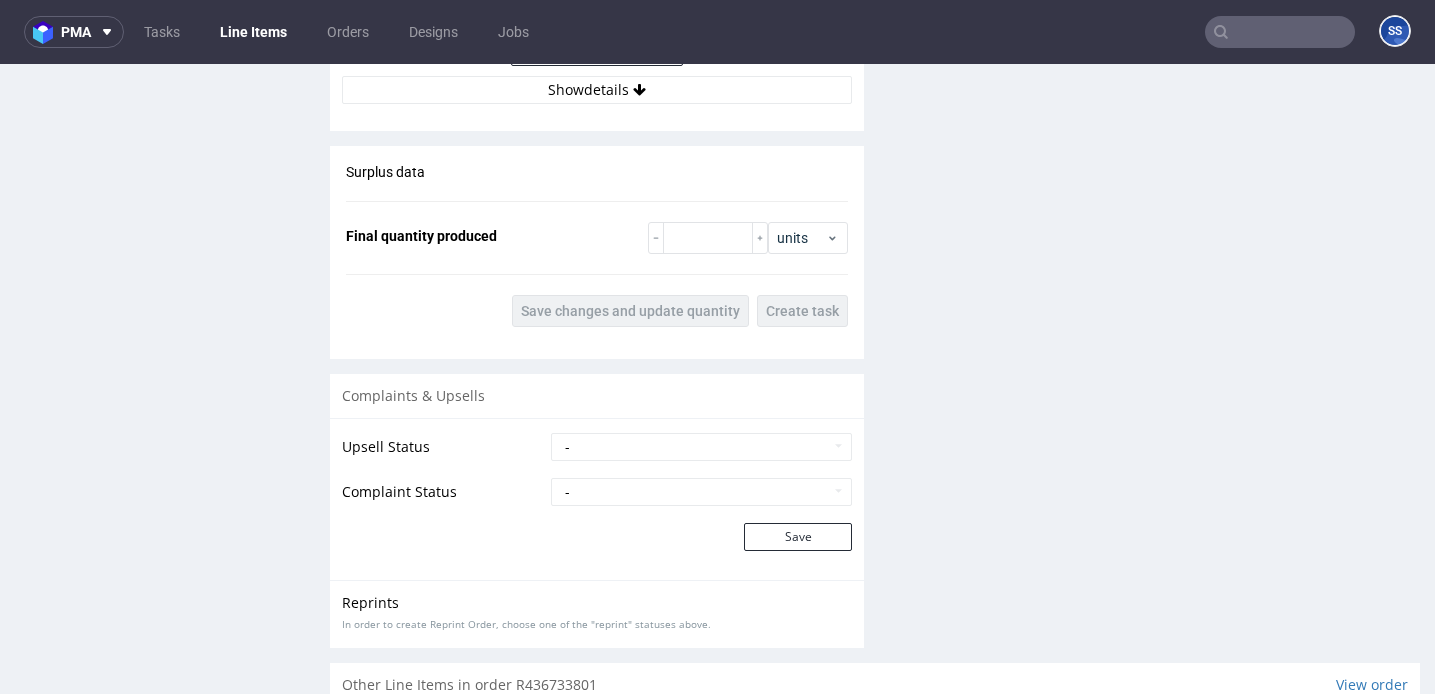 scroll, scrollTop: 2223, scrollLeft: 0, axis: vertical 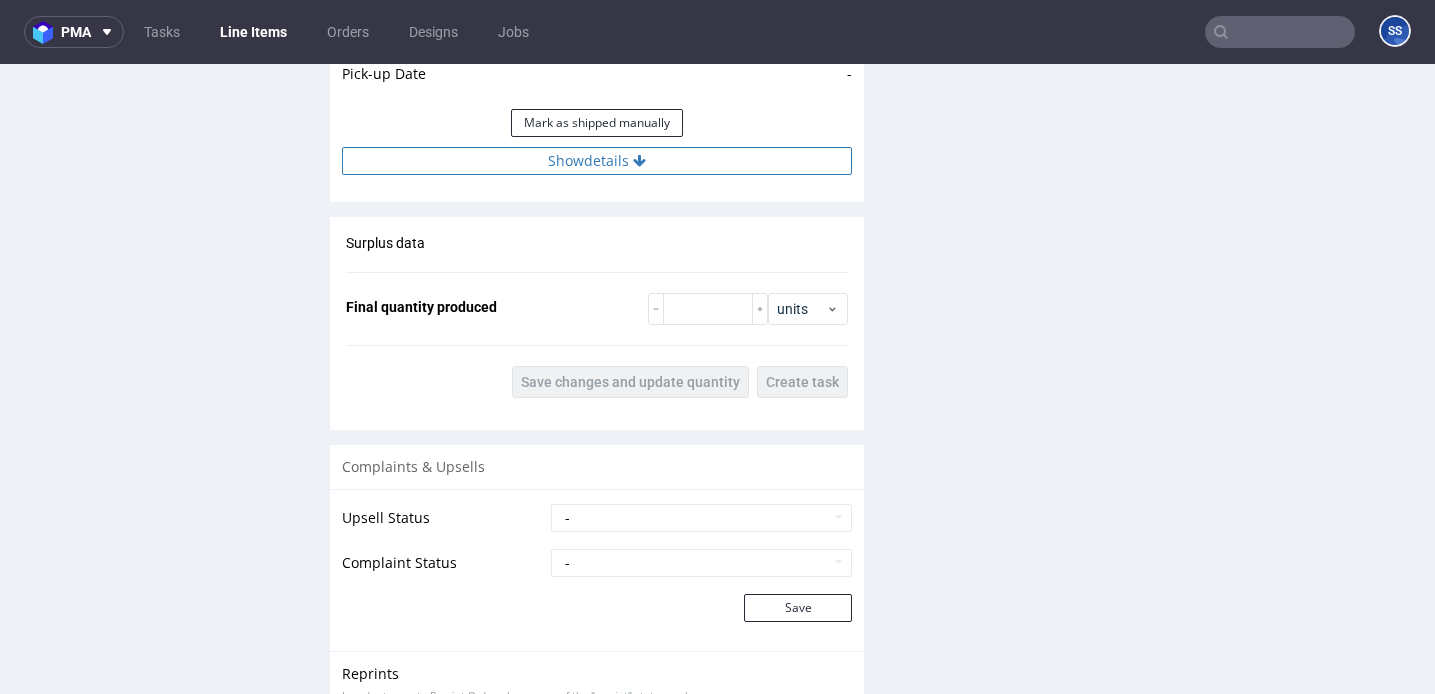 click on "Show  details" at bounding box center (597, 161) 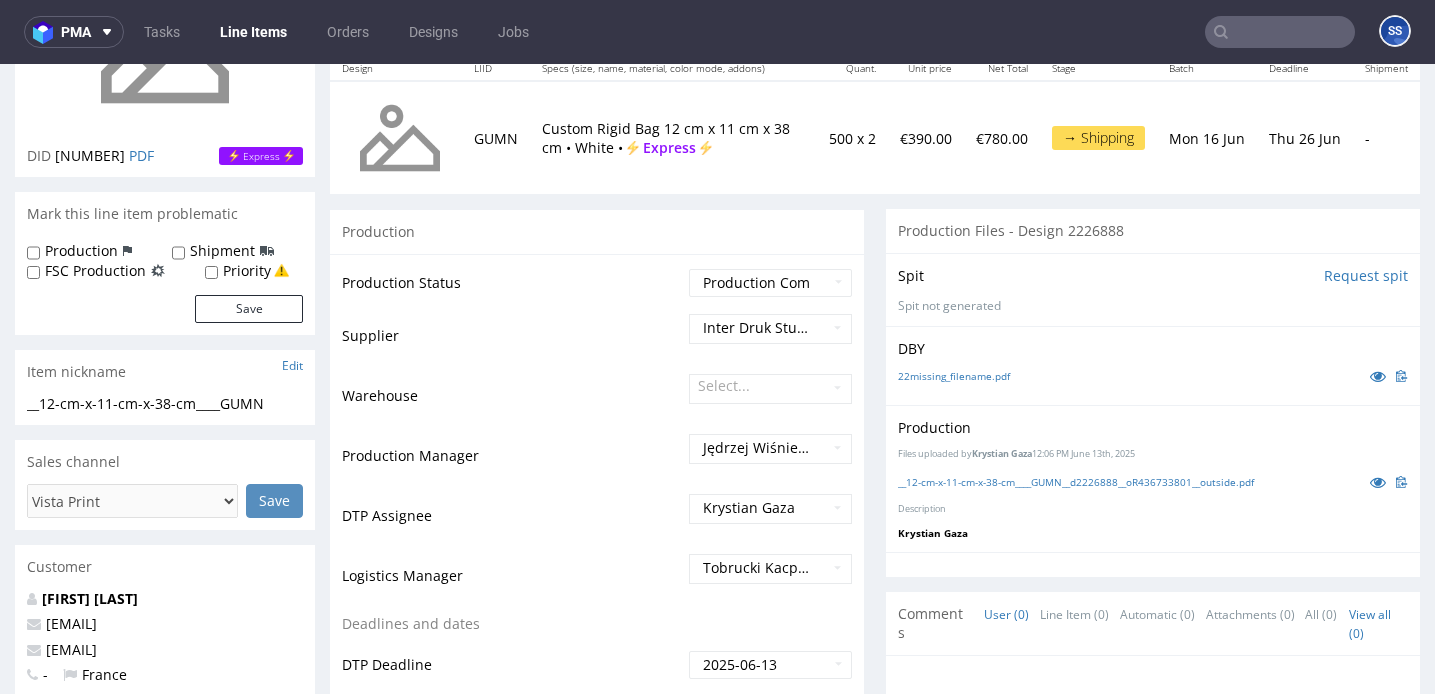 scroll, scrollTop: 271, scrollLeft: 0, axis: vertical 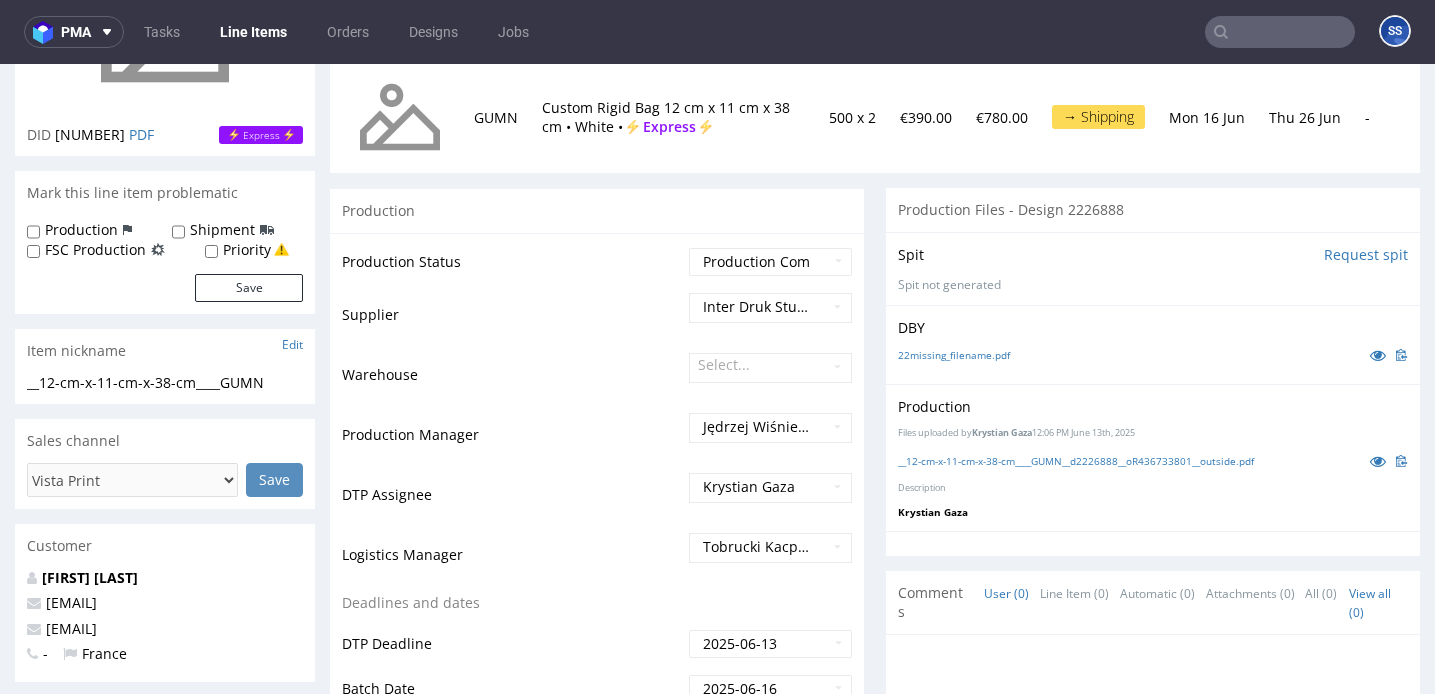 click on "Line Items" at bounding box center (253, 32) 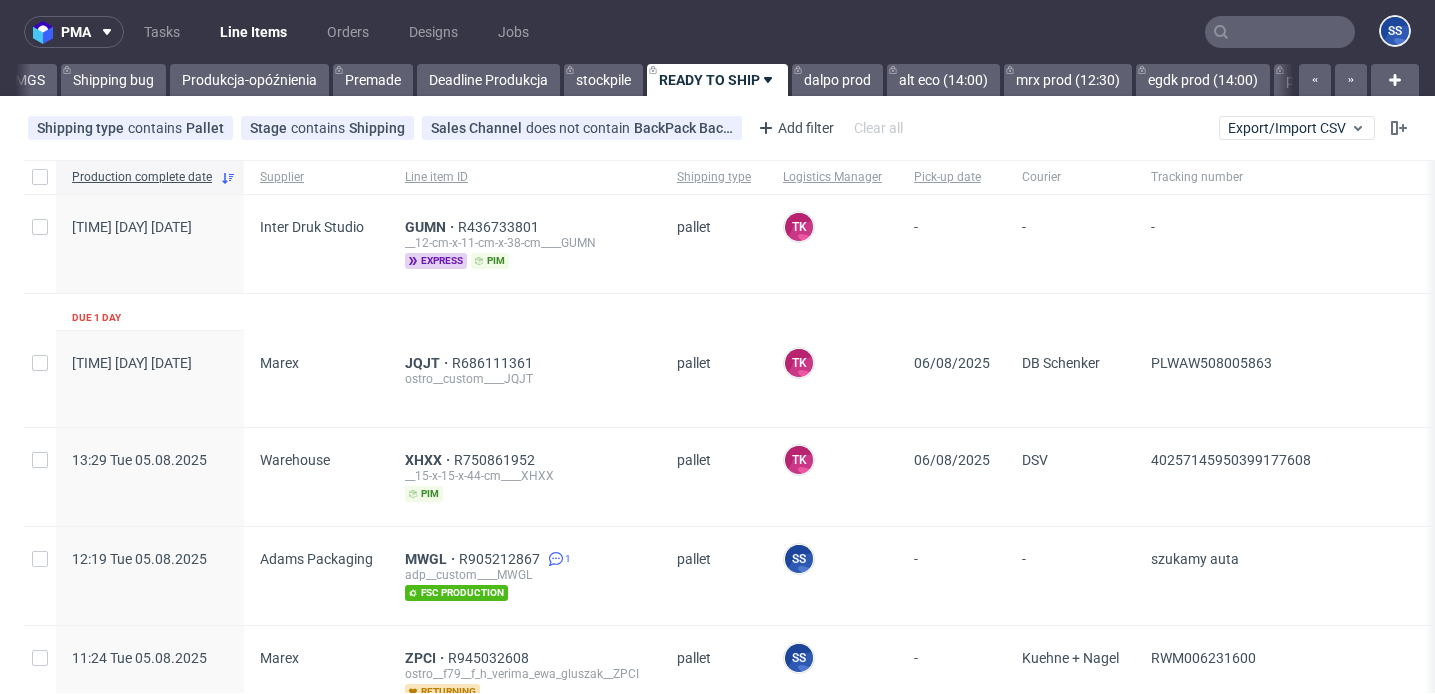 scroll, scrollTop: 0, scrollLeft: 1625, axis: horizontal 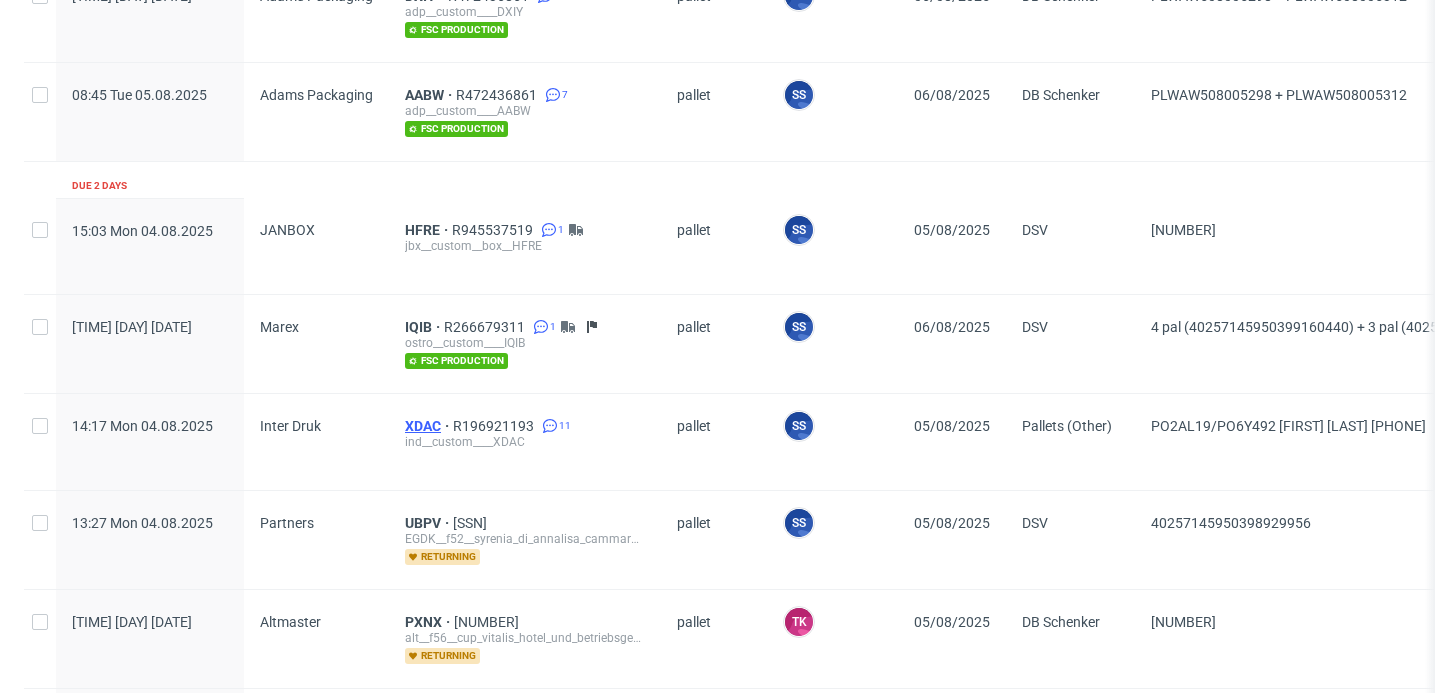 click on "XDAC" at bounding box center [429, 426] 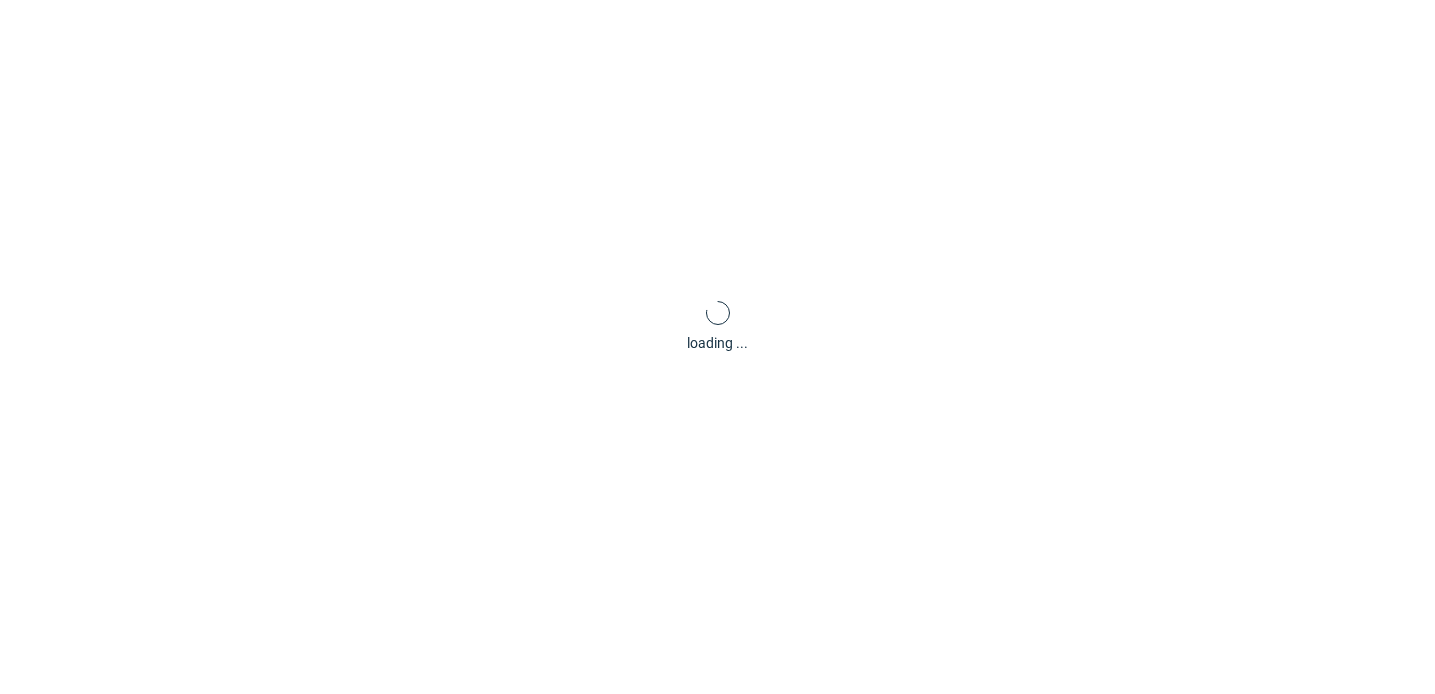 scroll, scrollTop: 0, scrollLeft: 0, axis: both 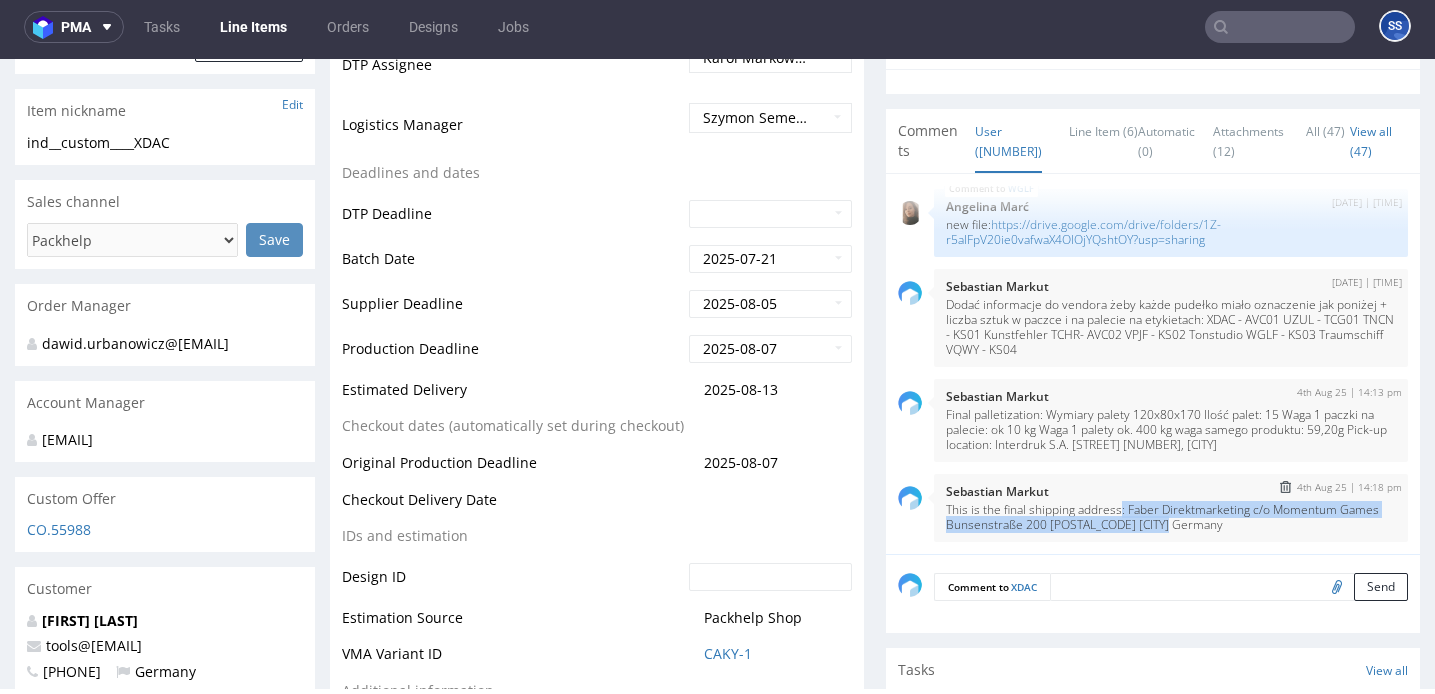 drag, startPoint x: 1213, startPoint y: 527, endPoint x: 1122, endPoint y: 516, distance: 91.66242 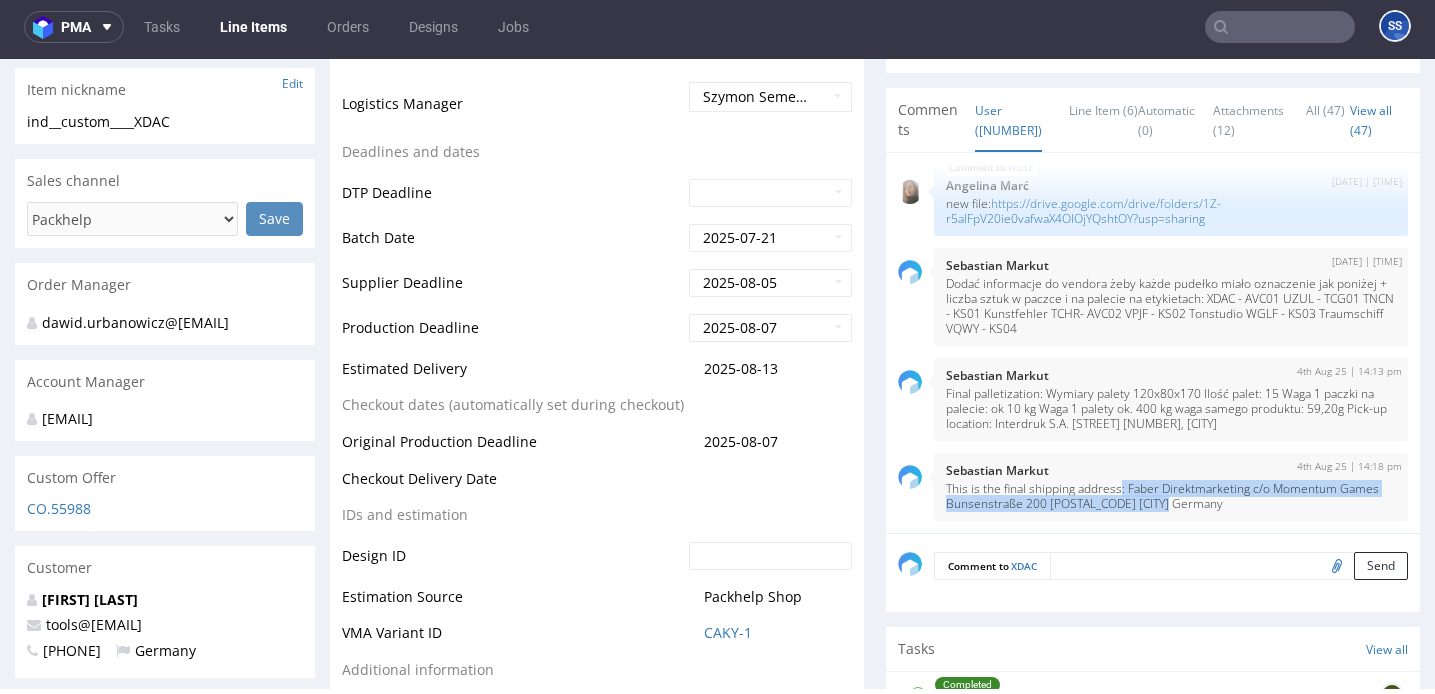 scroll, scrollTop: 696, scrollLeft: 0, axis: vertical 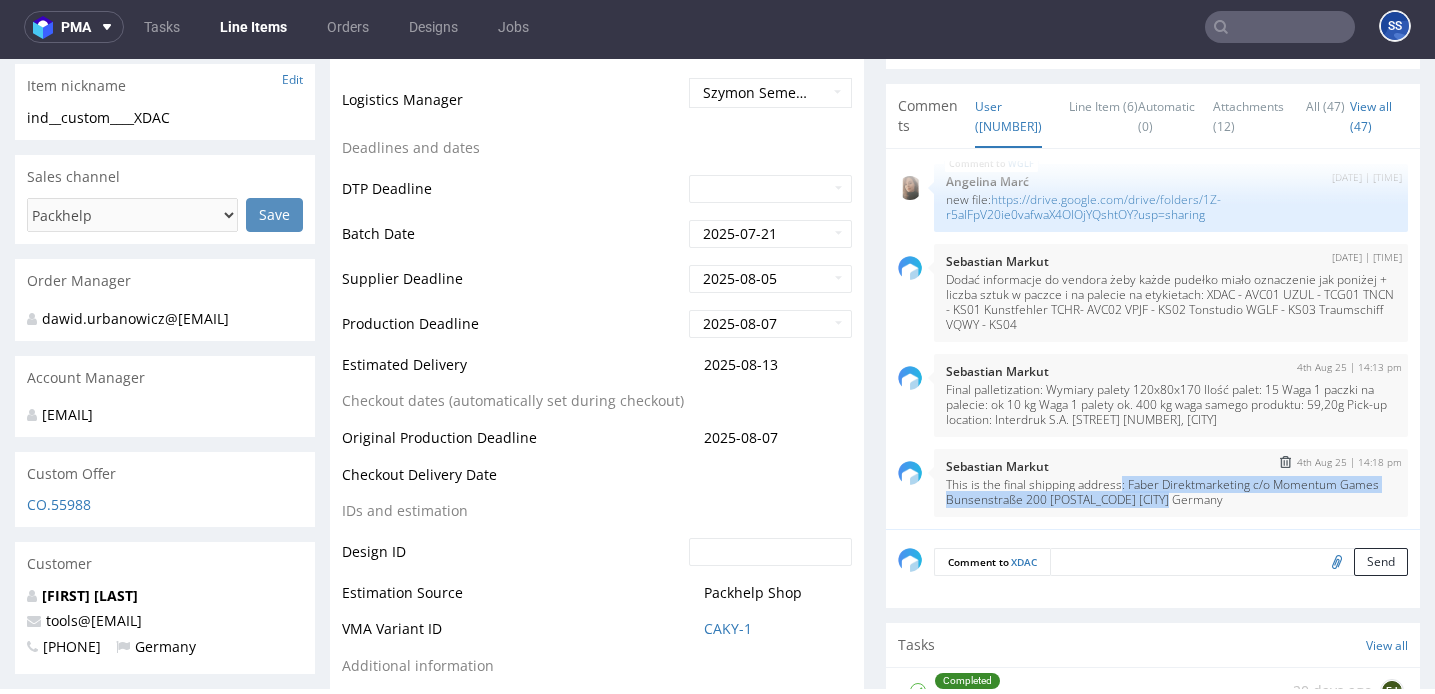 click on "This is the final shipping address:
Faber Direktmarketing
c/o Momentum Games
Bunsenstraße 200
34127 Kassel
Germany" at bounding box center [1171, 492] 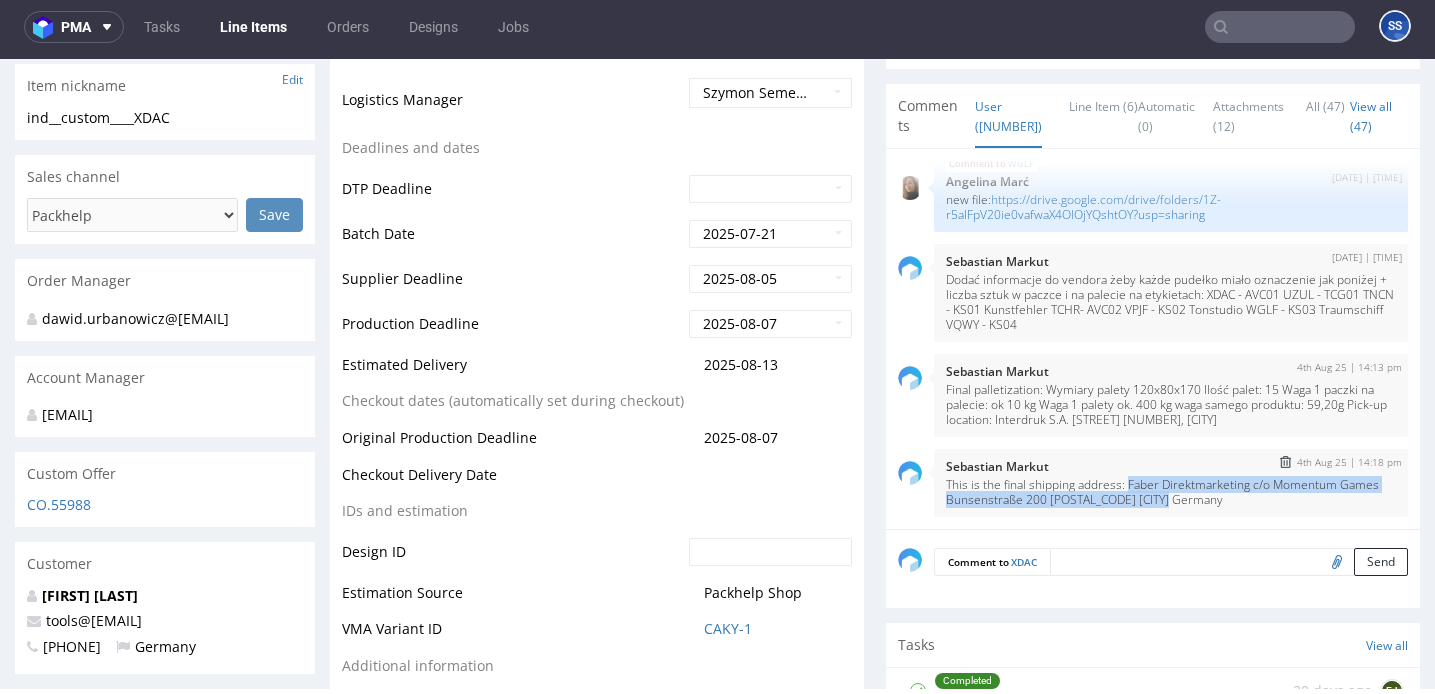 drag, startPoint x: 1217, startPoint y: 495, endPoint x: 1130, endPoint y: 486, distance: 87.46428 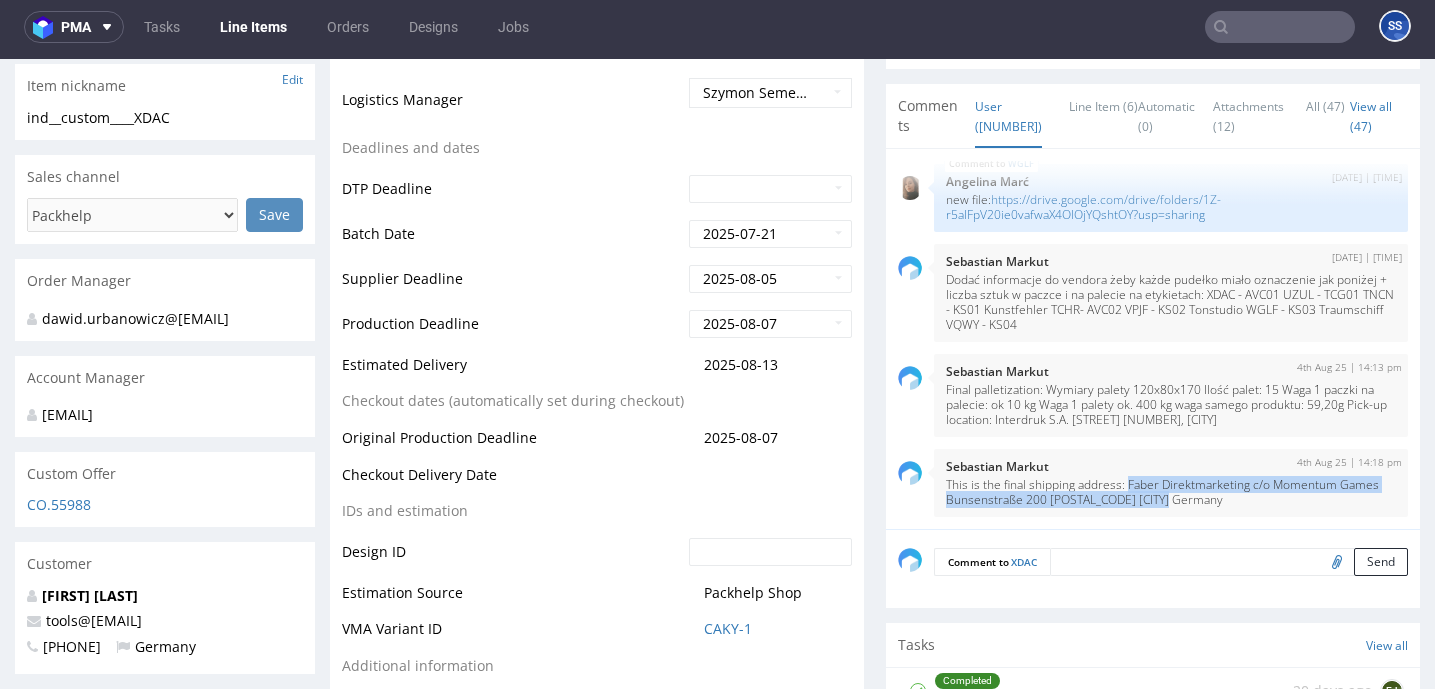 copy on "Faber Direktmarketing
c/o Momentum Games
Bunsenstraße 200
34127 Kassel
Germany" 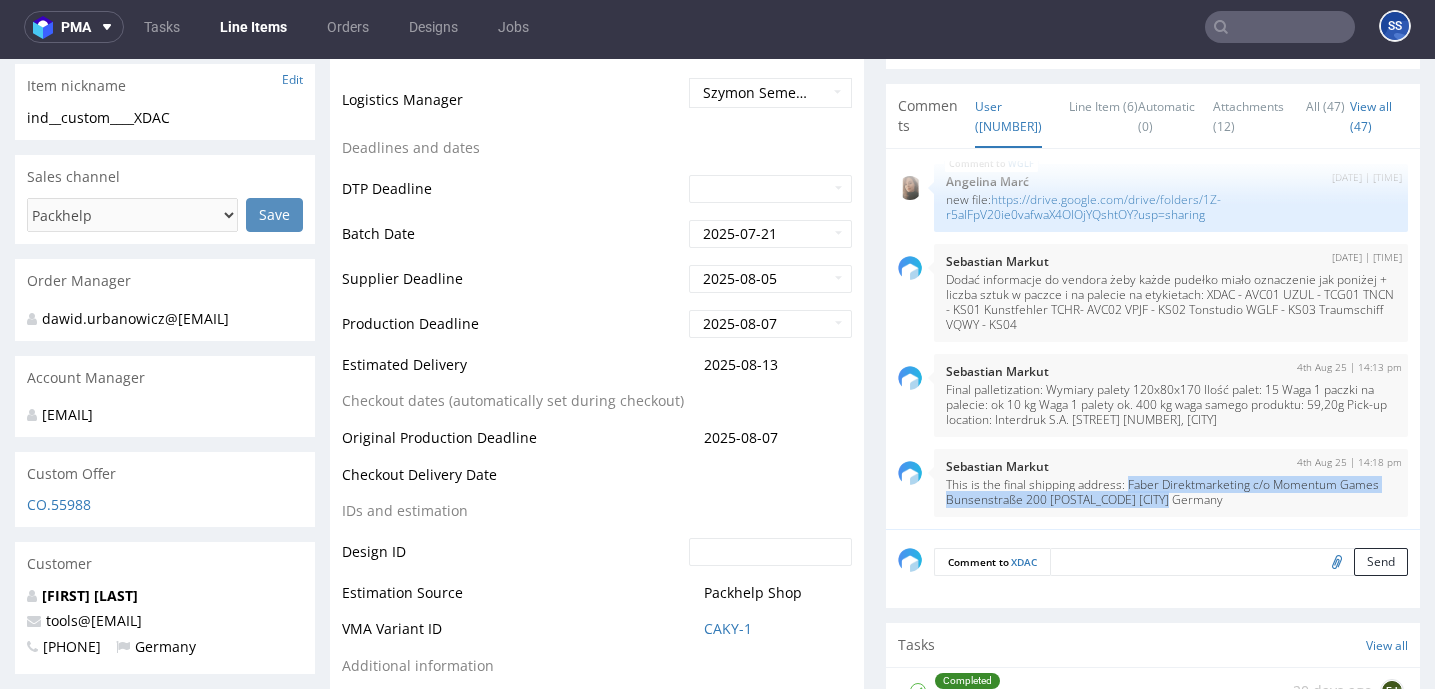 click on "Line Items" at bounding box center (253, 27) 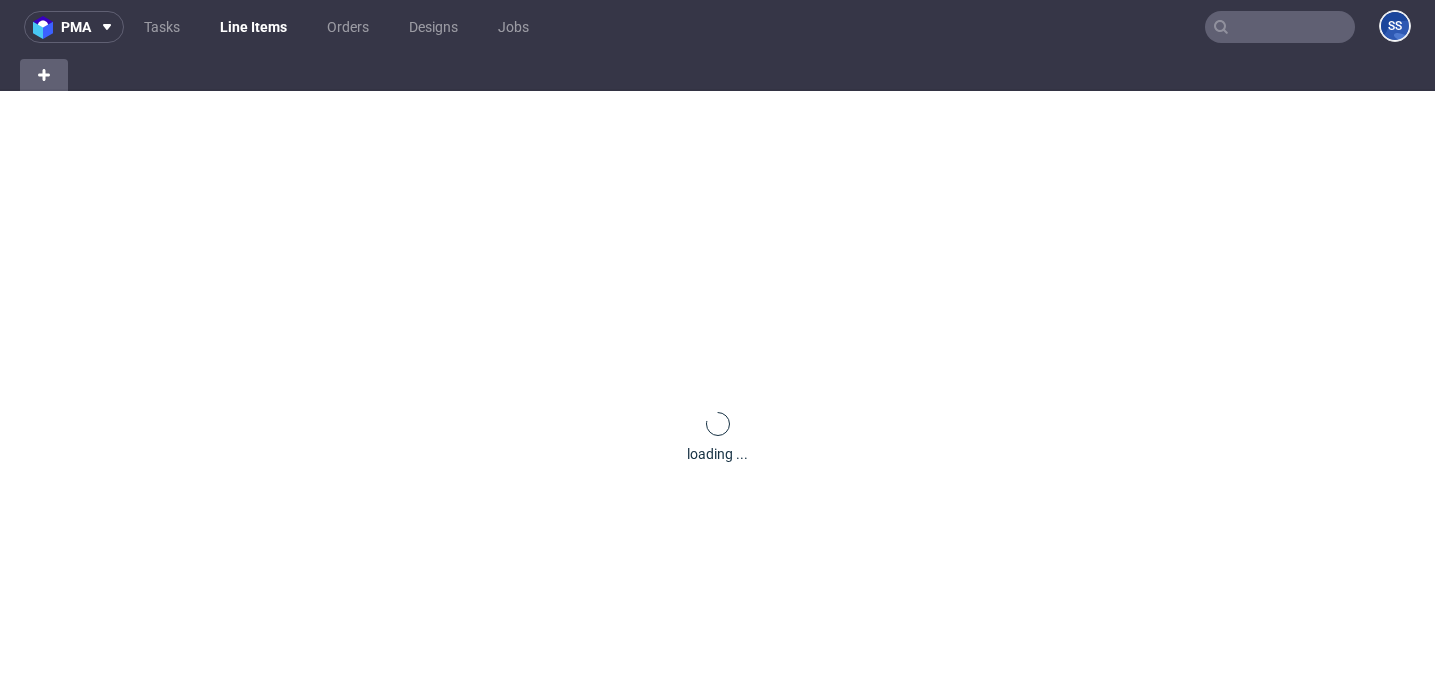 scroll, scrollTop: 0, scrollLeft: 0, axis: both 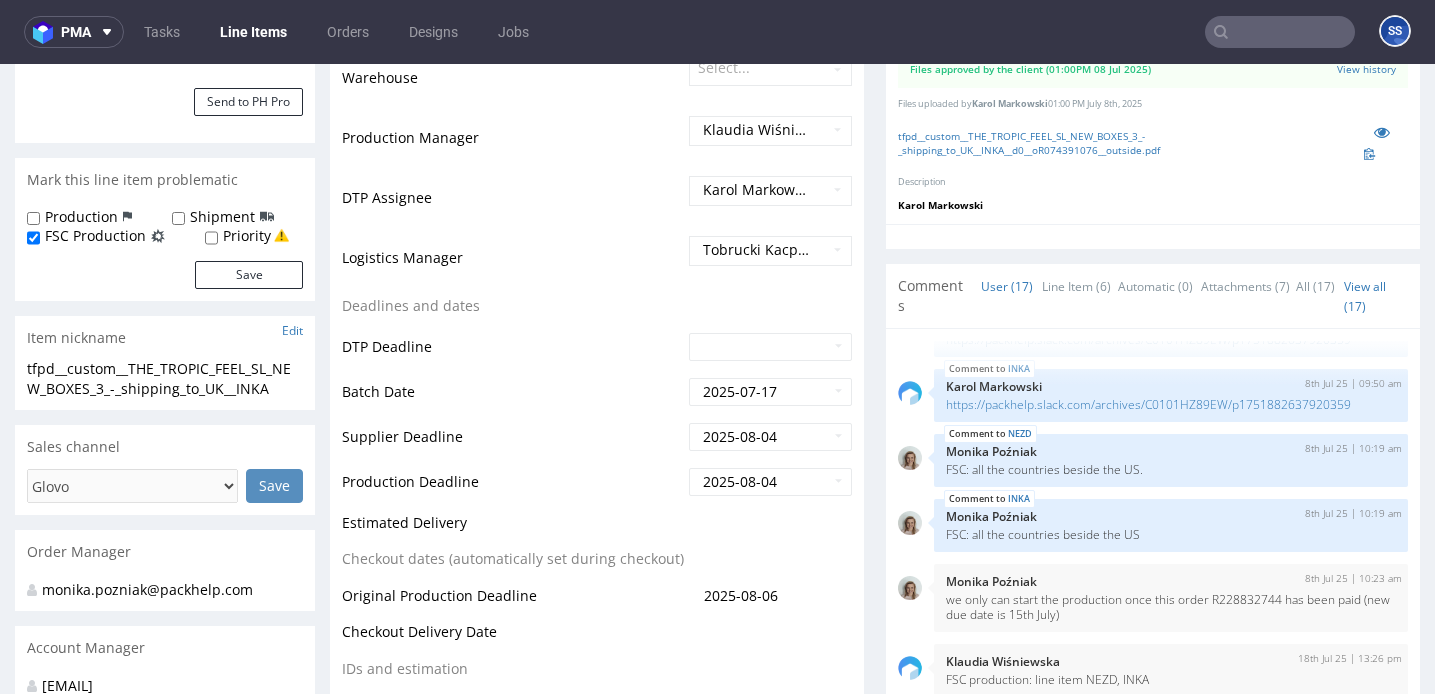 click on "Line Items" at bounding box center (253, 32) 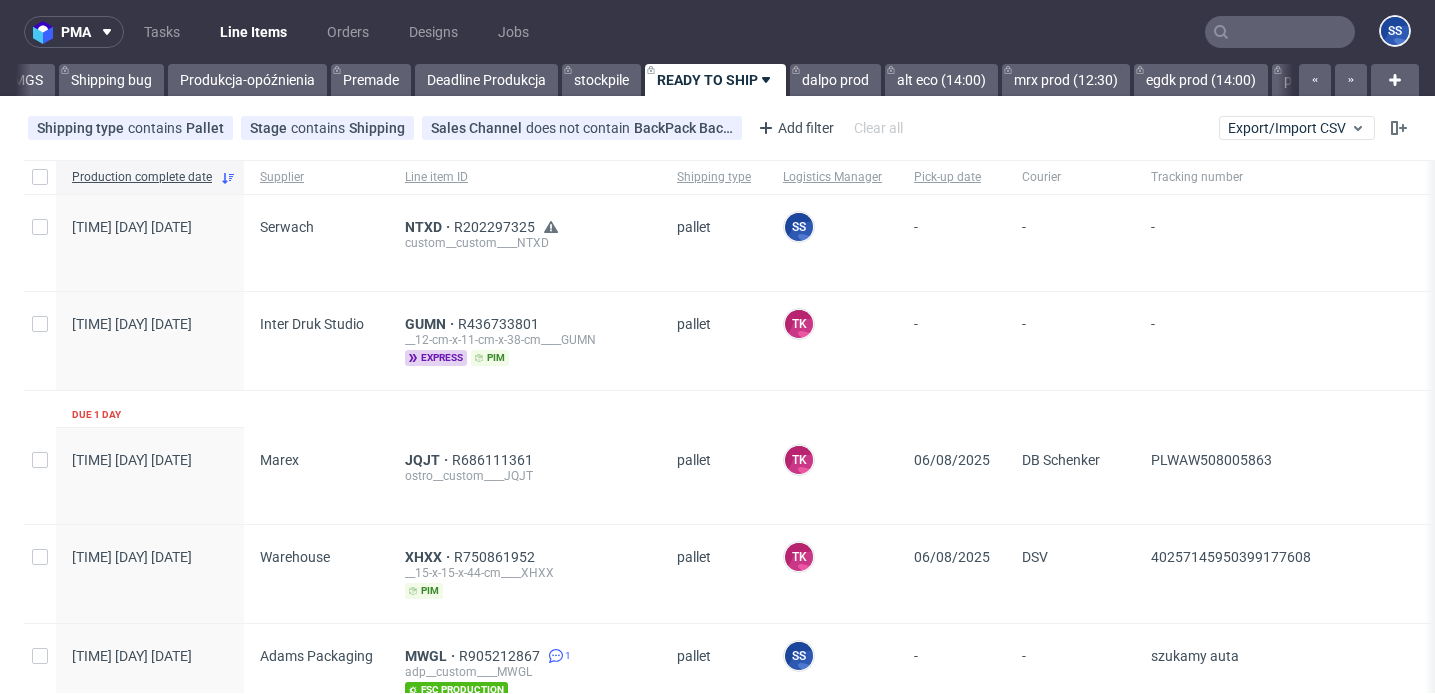scroll, scrollTop: 0, scrollLeft: 1625, axis: horizontal 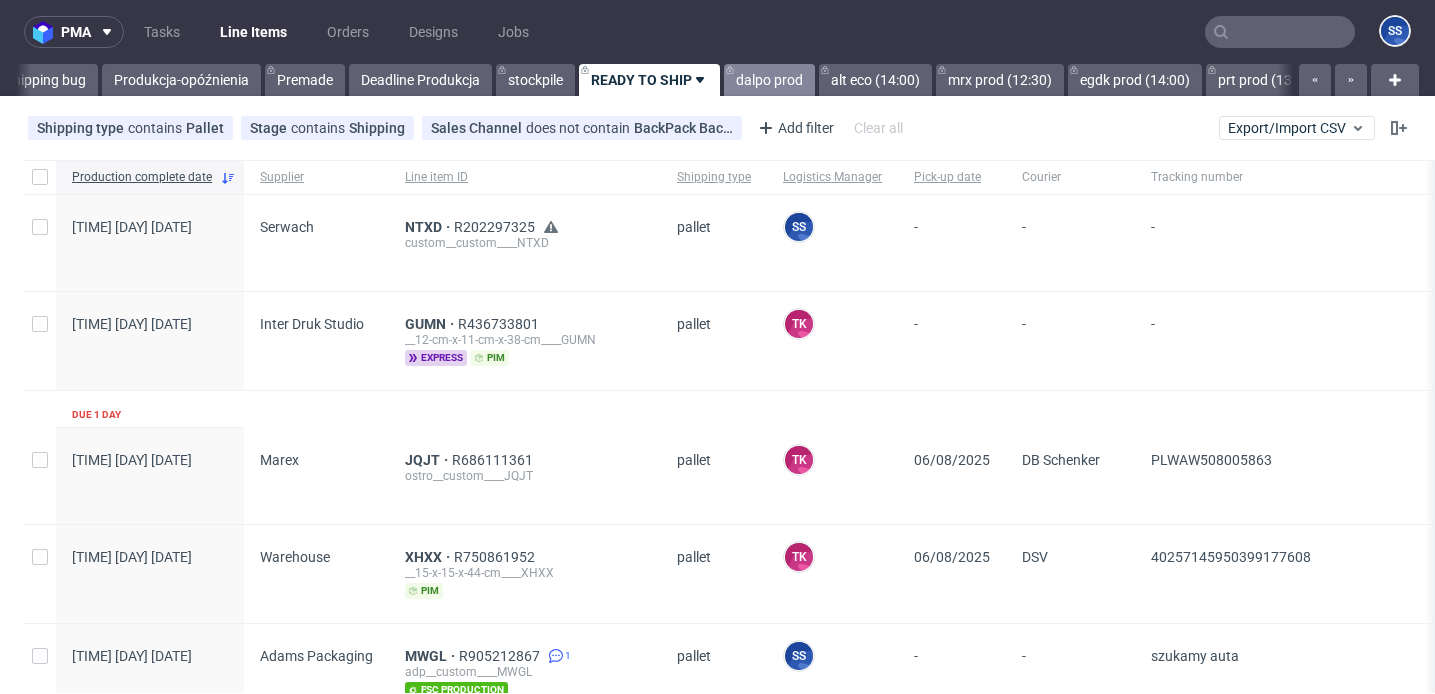 click on "dalpo prod" at bounding box center (769, 80) 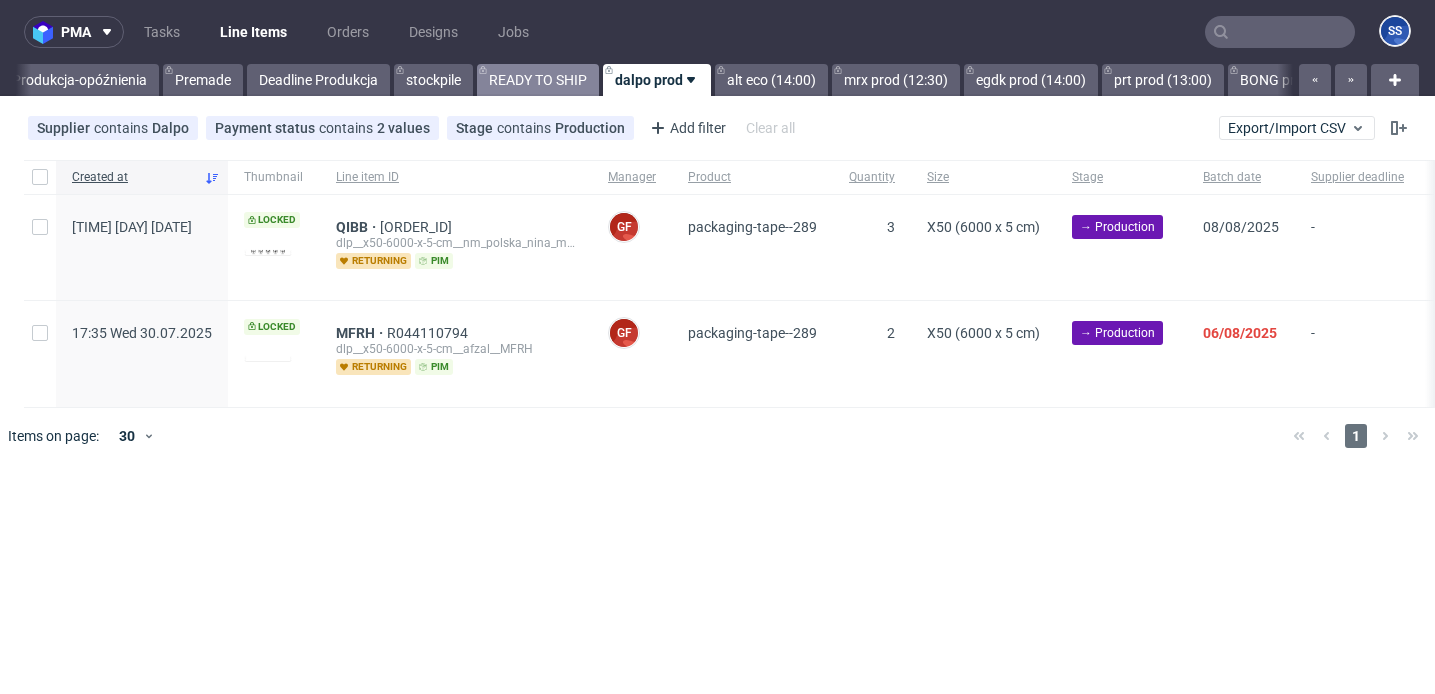 click on "READY TO SHIP" at bounding box center [538, 80] 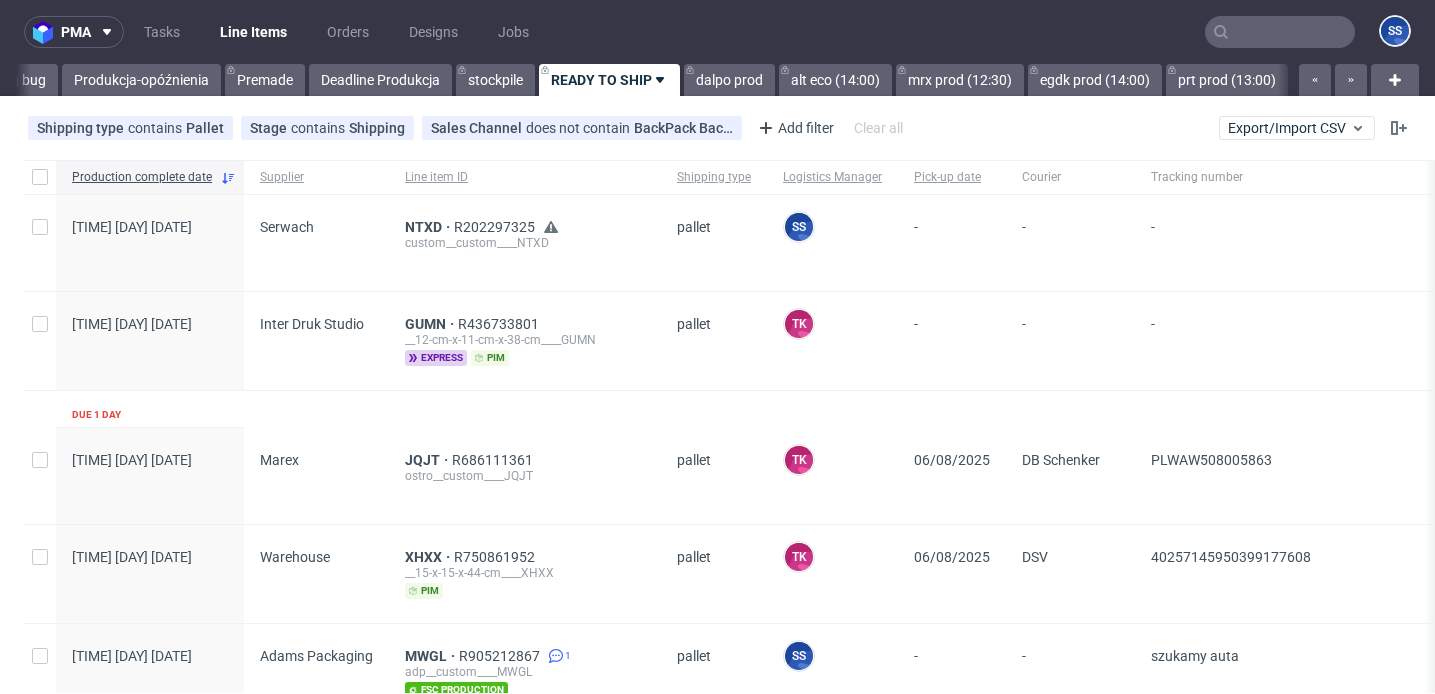scroll, scrollTop: 0, scrollLeft: 1625, axis: horizontal 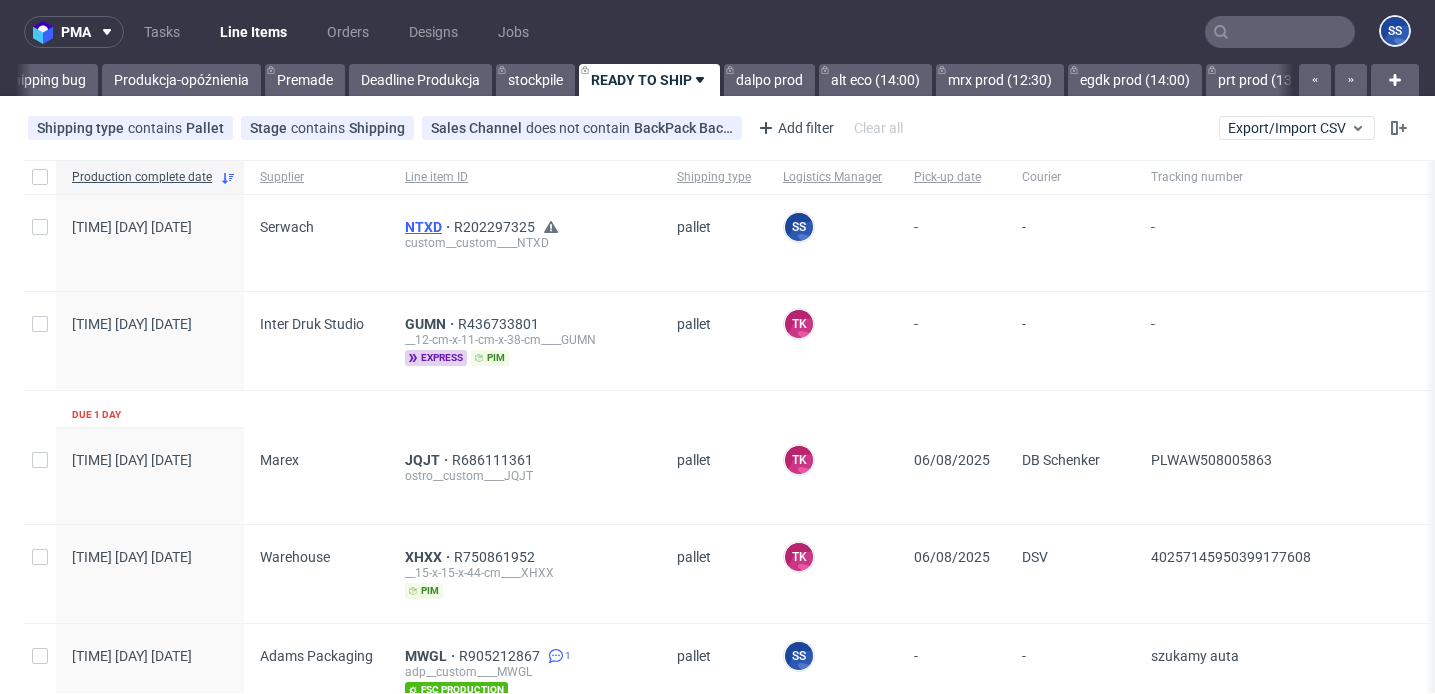 click on "NTXD" at bounding box center (429, 227) 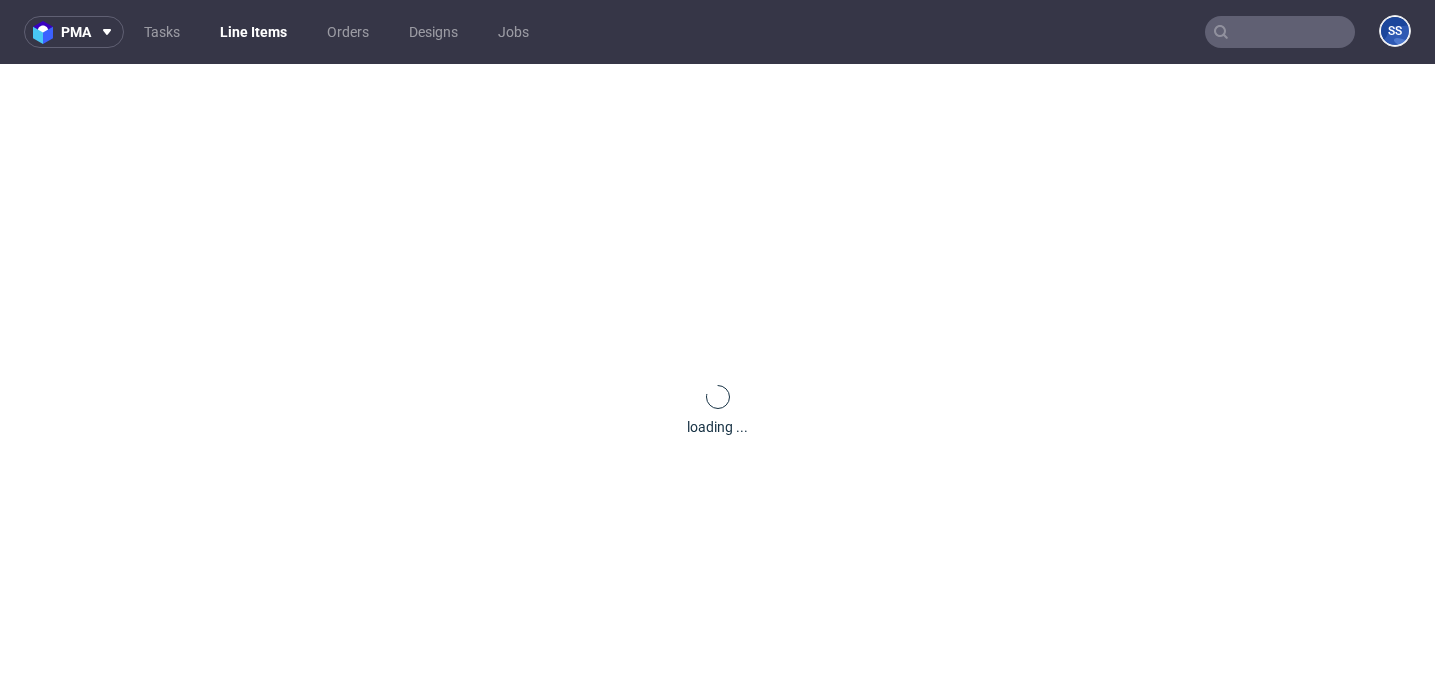 scroll, scrollTop: 0, scrollLeft: 0, axis: both 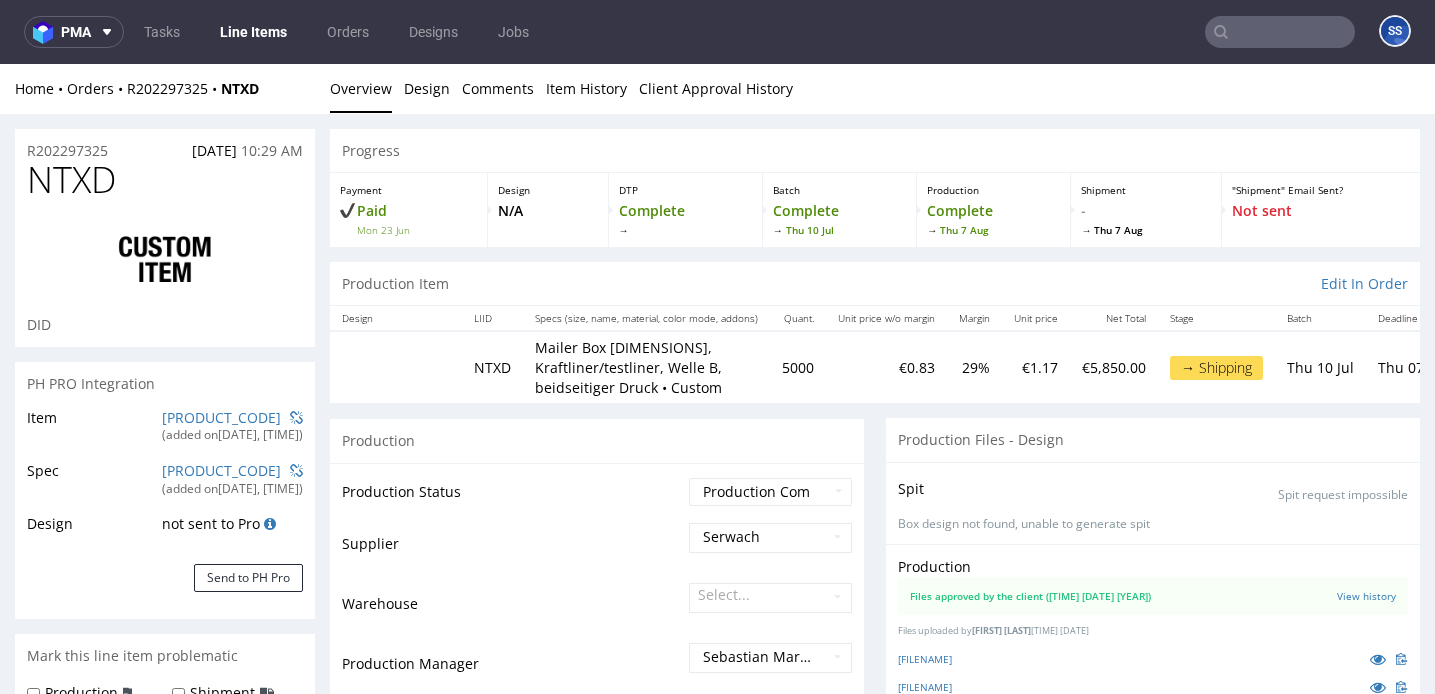 select on "in_progress" 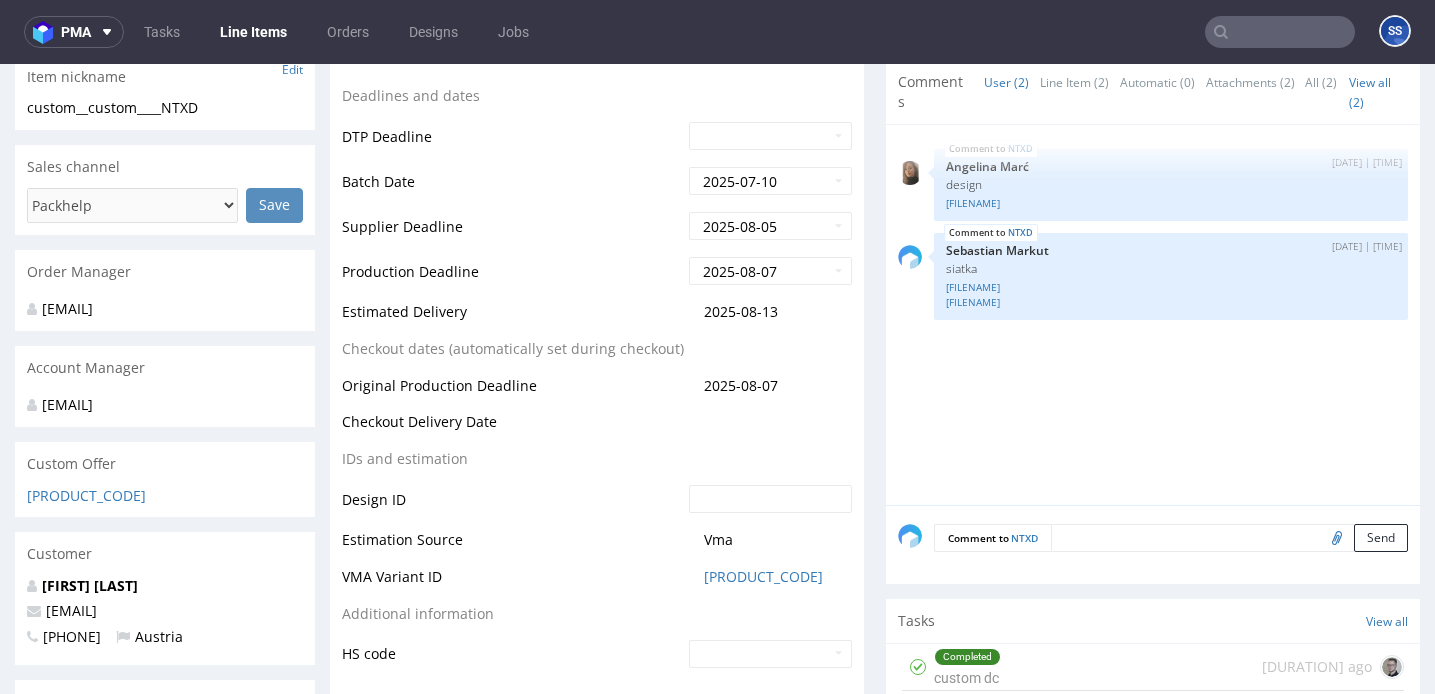 scroll, scrollTop: 804, scrollLeft: 0, axis: vertical 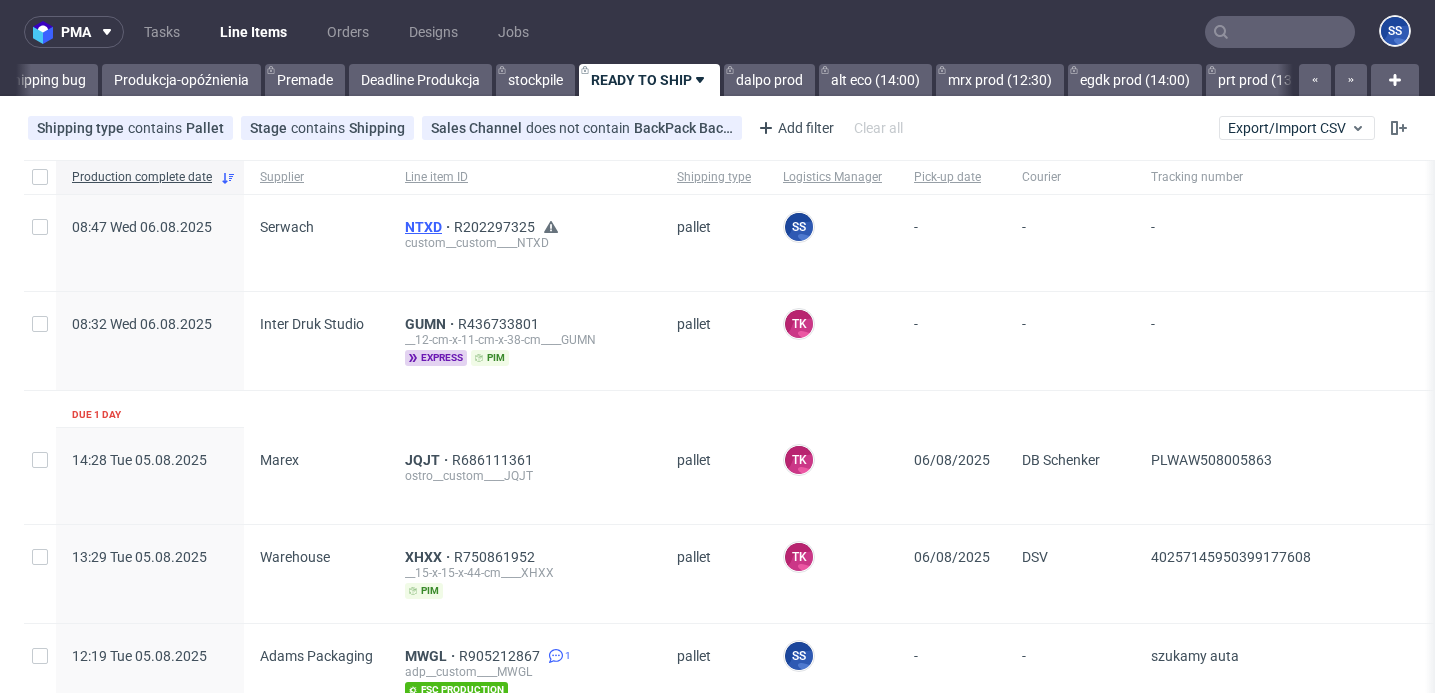 click on "NTXD" at bounding box center (429, 227) 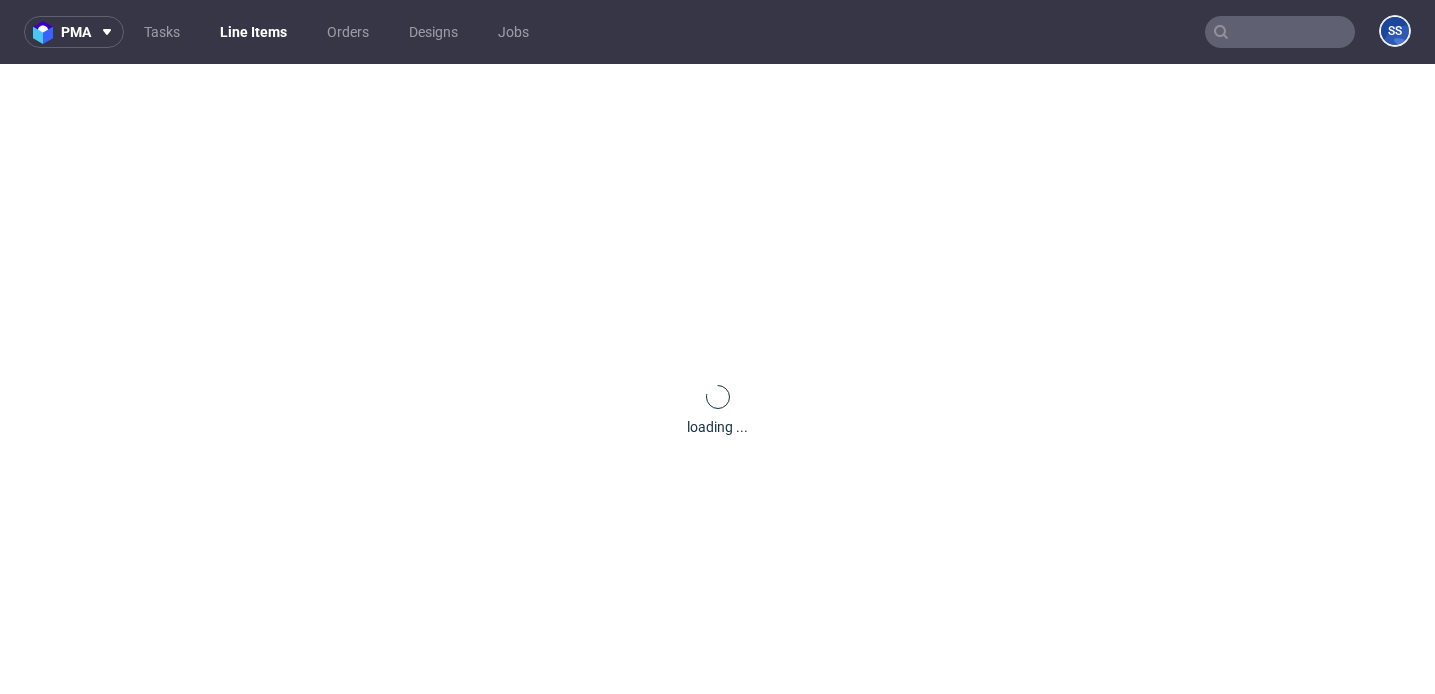 scroll, scrollTop: 0, scrollLeft: 0, axis: both 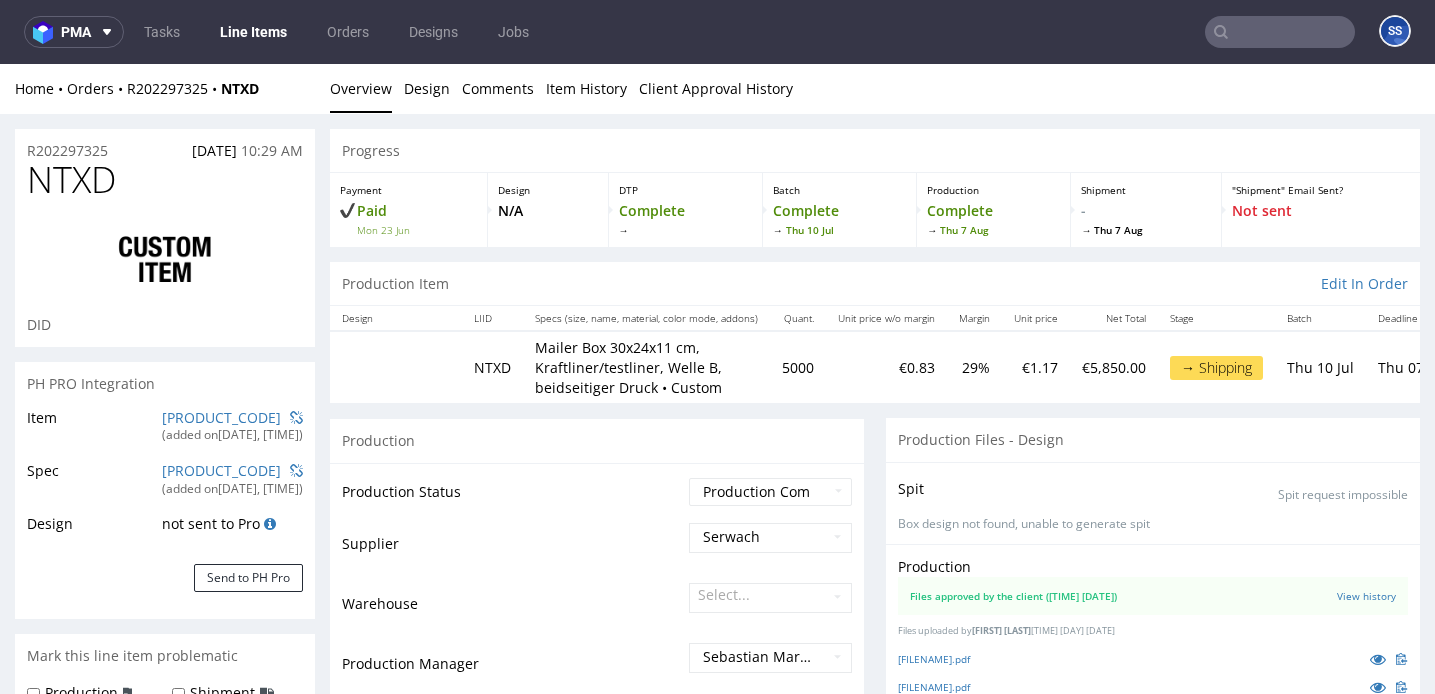 select on "in_progress" 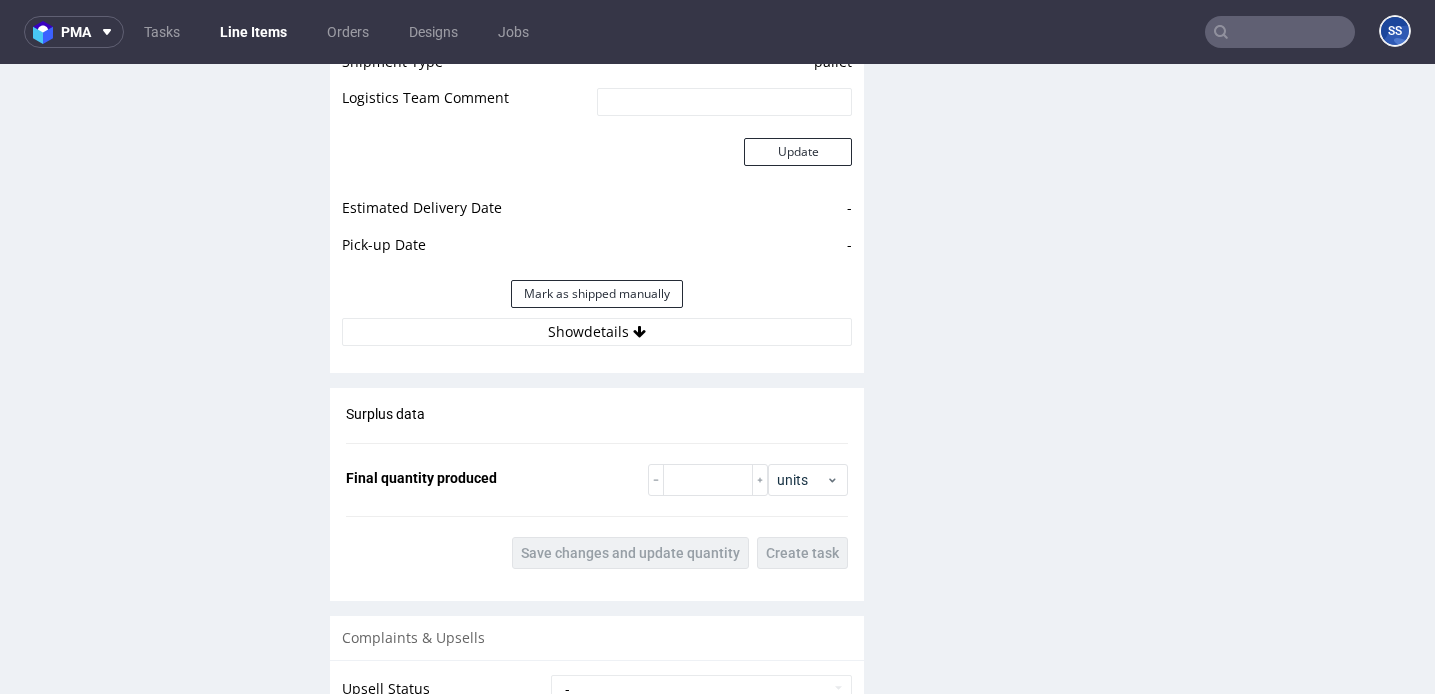 scroll, scrollTop: 3003, scrollLeft: 0, axis: vertical 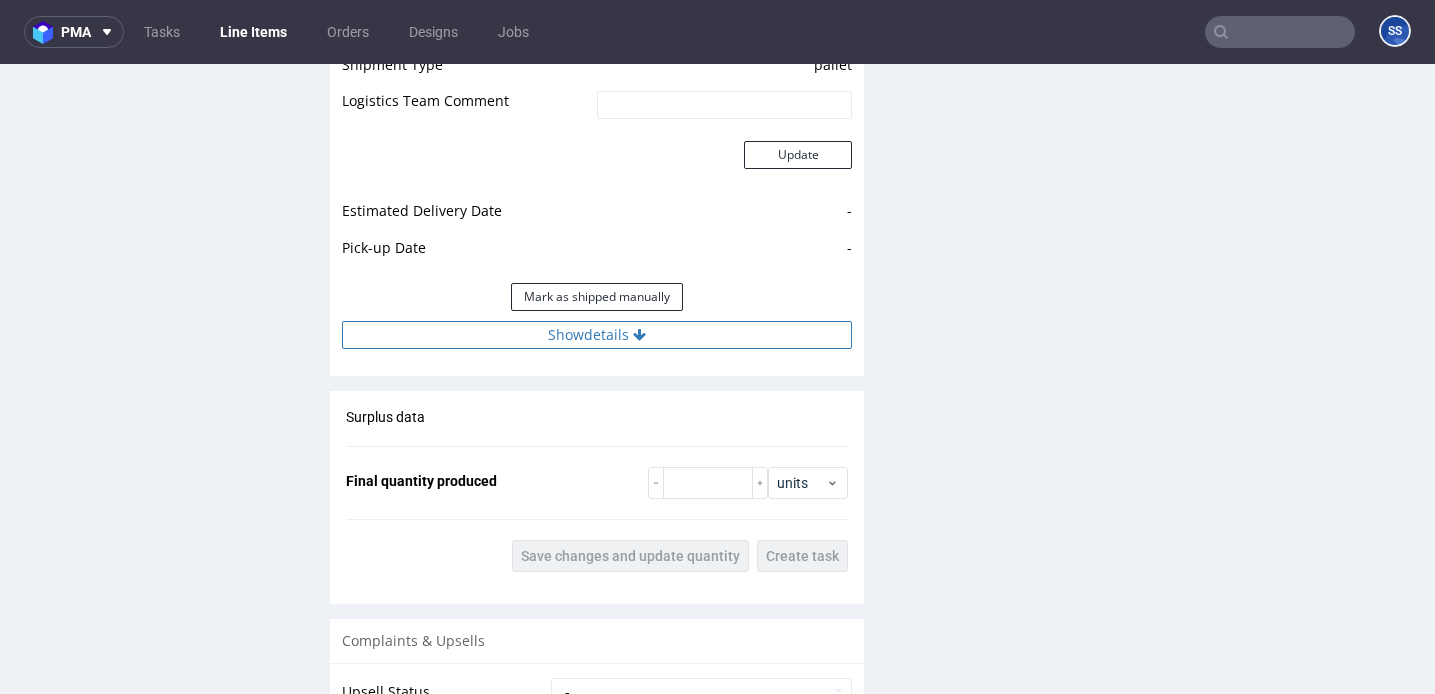 click on "Show  details" at bounding box center (597, 335) 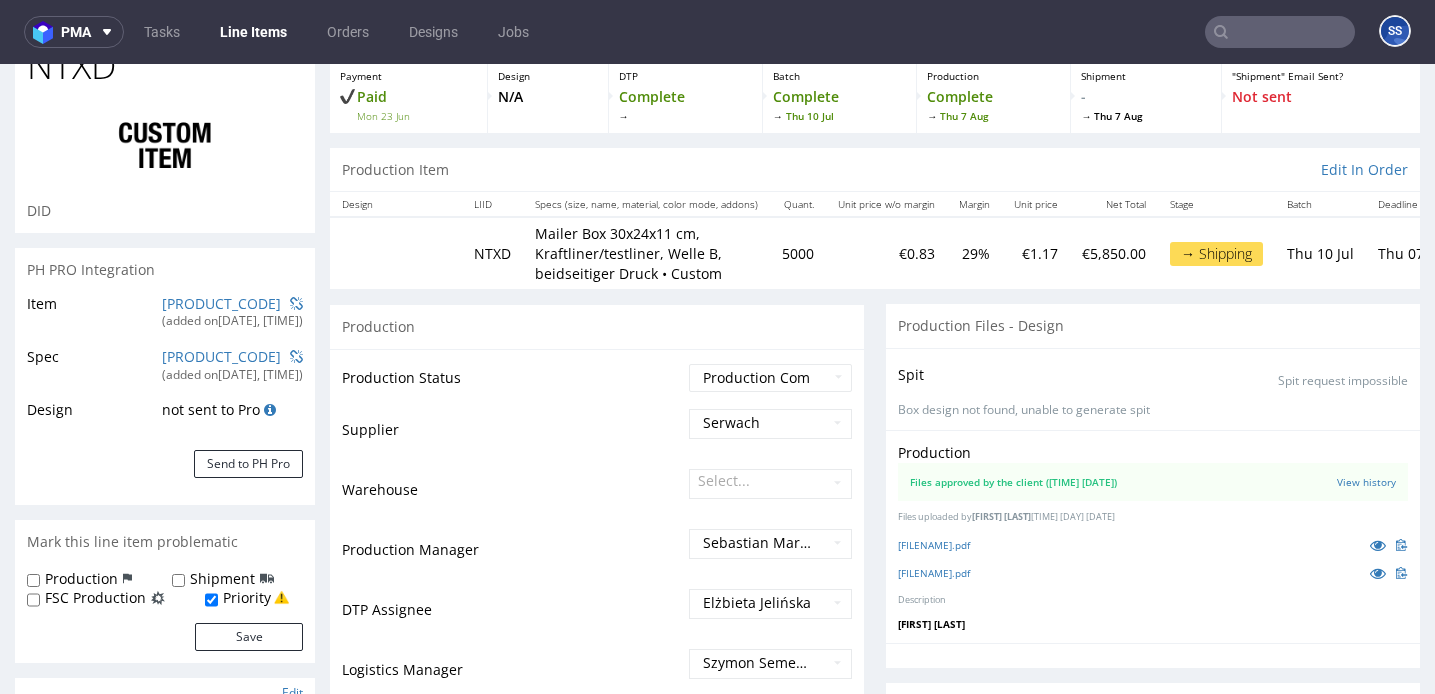scroll, scrollTop: 0, scrollLeft: 0, axis: both 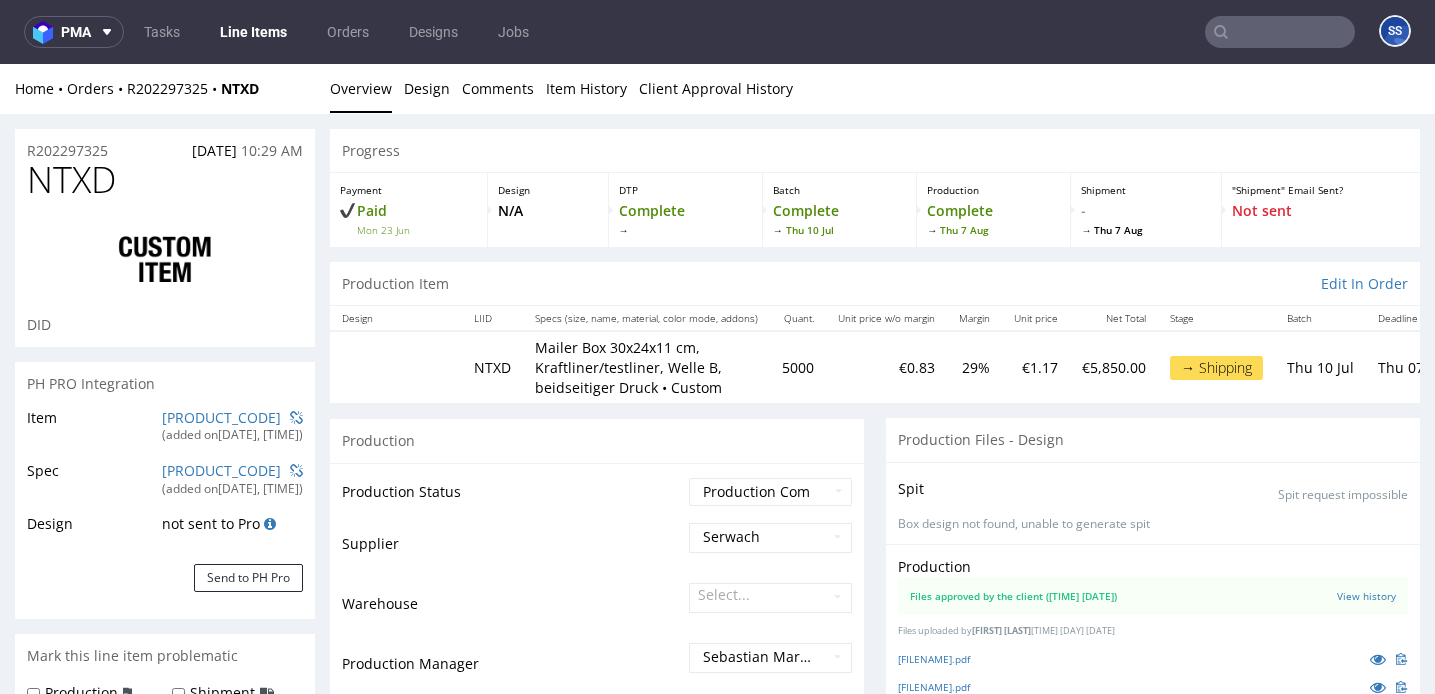 click on "Line Items" at bounding box center [253, 32] 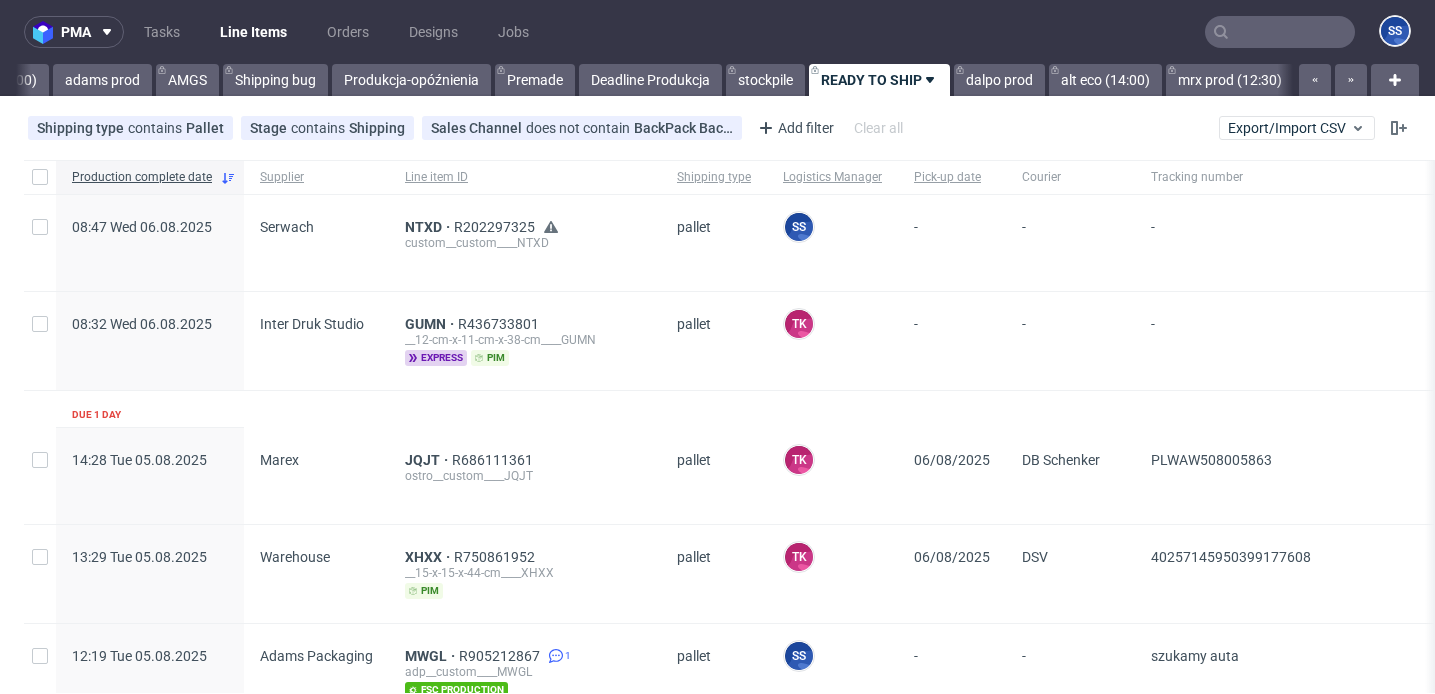 scroll, scrollTop: 0, scrollLeft: 1625, axis: horizontal 